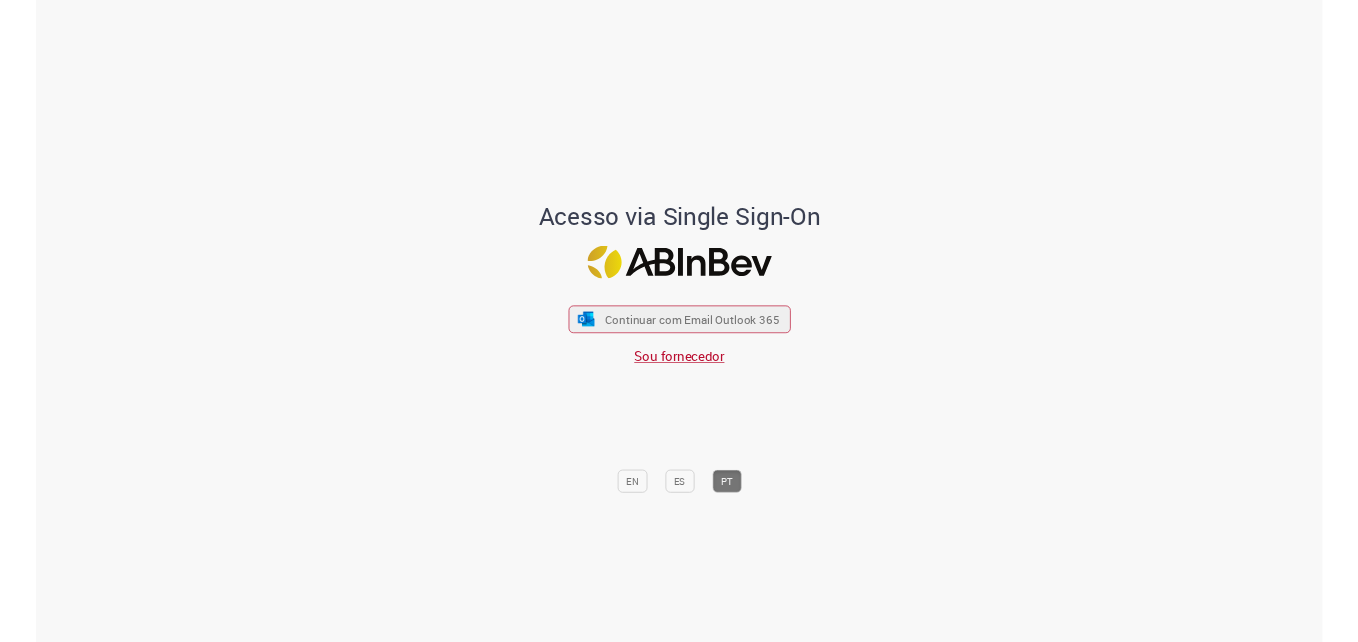 scroll, scrollTop: 0, scrollLeft: 0, axis: both 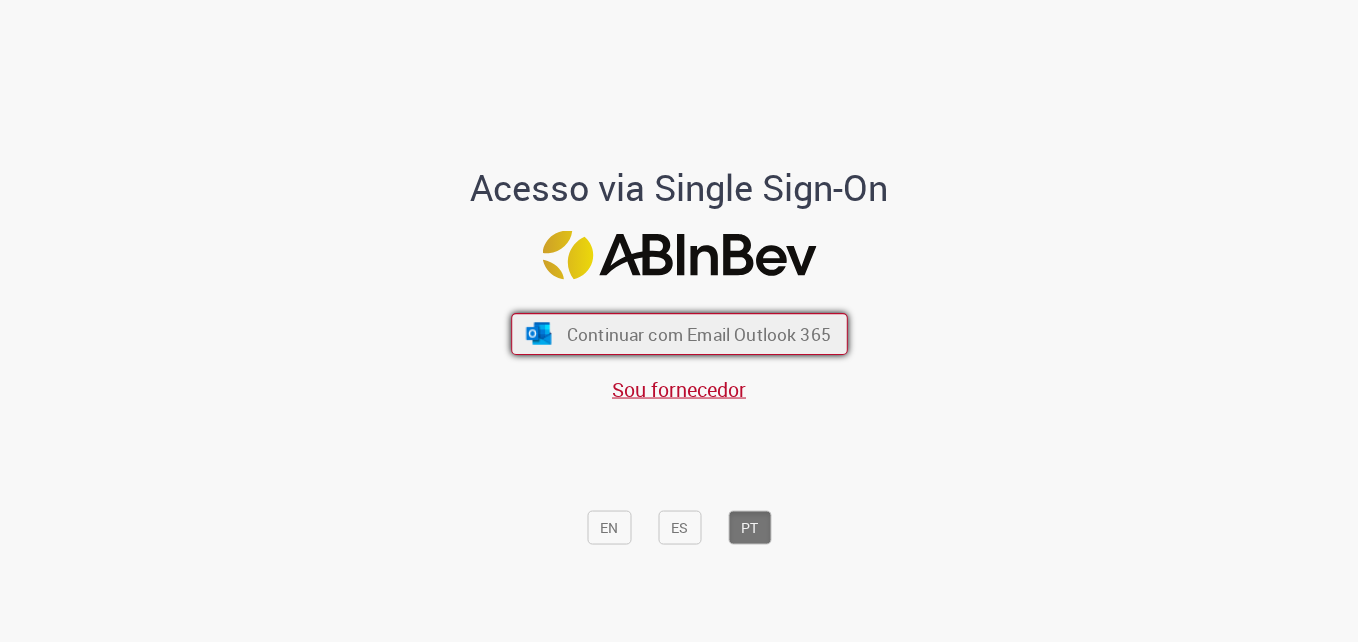 click on "Continuar com Email Outlook 365" at bounding box center (679, 334) 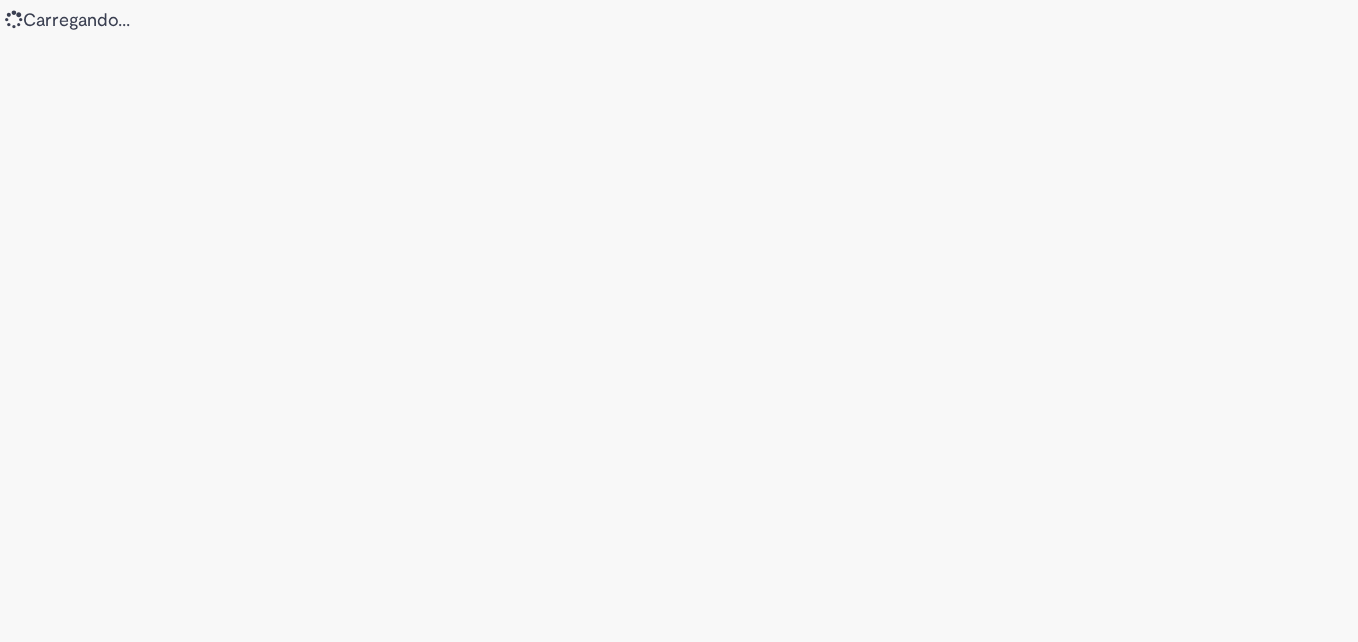 scroll, scrollTop: 0, scrollLeft: 0, axis: both 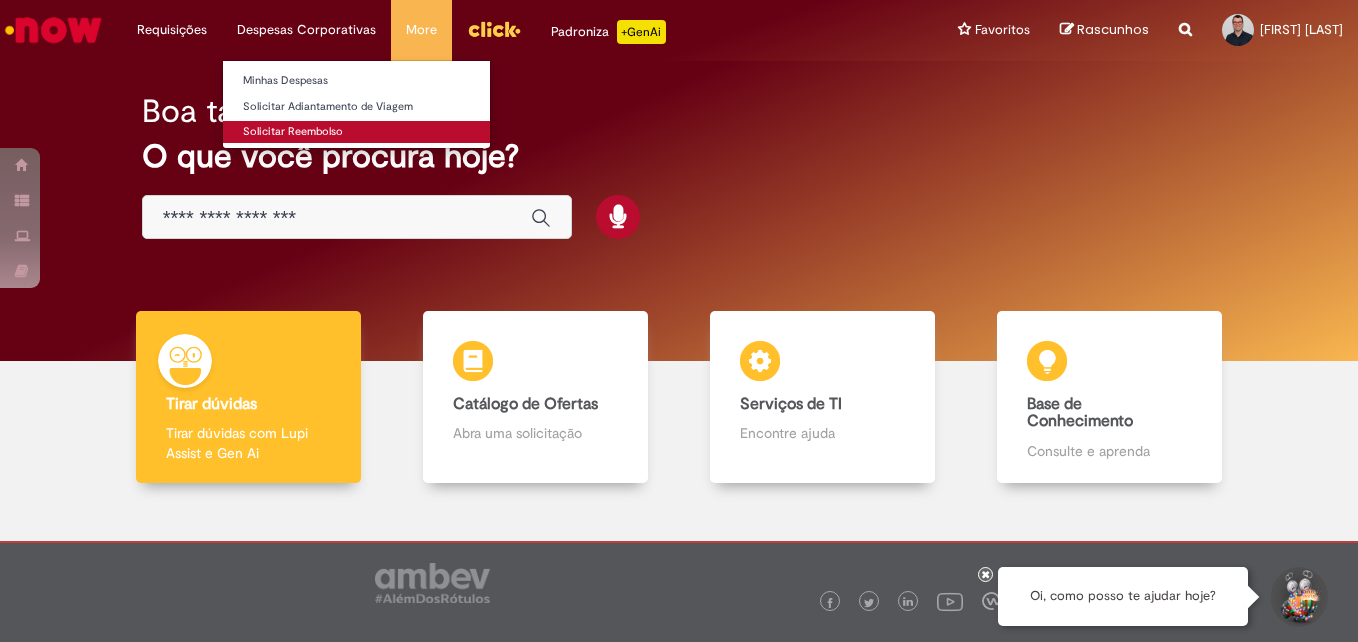 click on "Solicitar Reembolso" at bounding box center (356, 132) 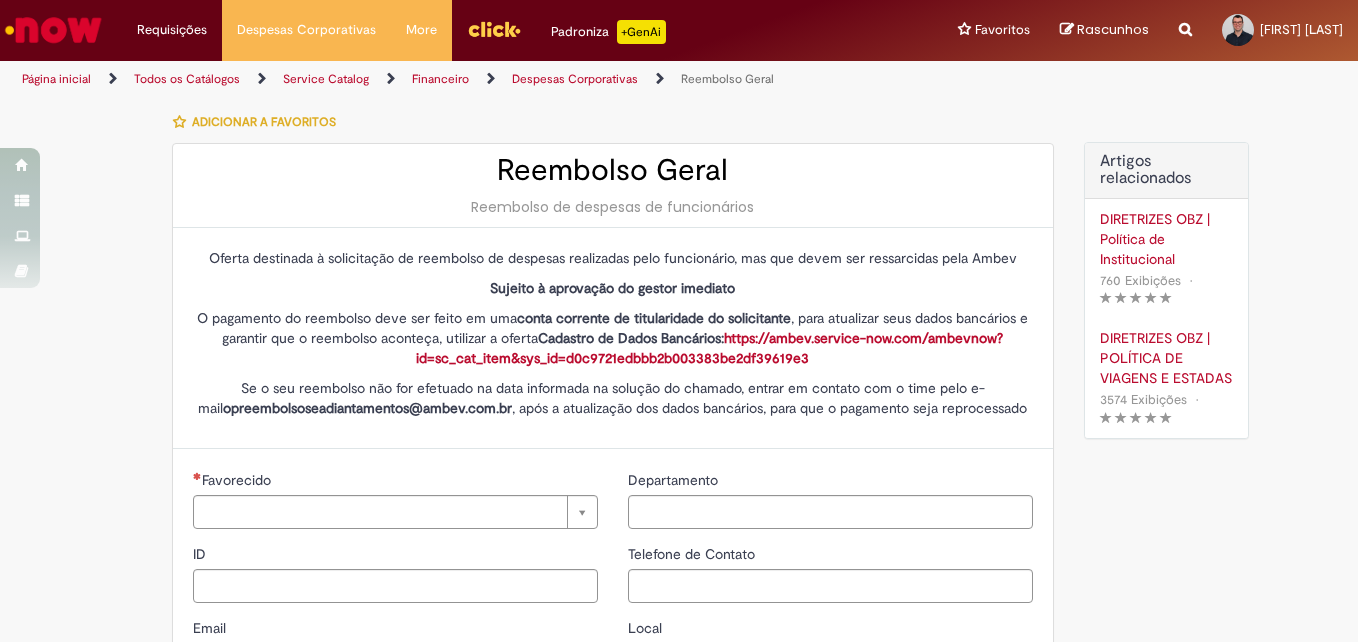 type on "****" 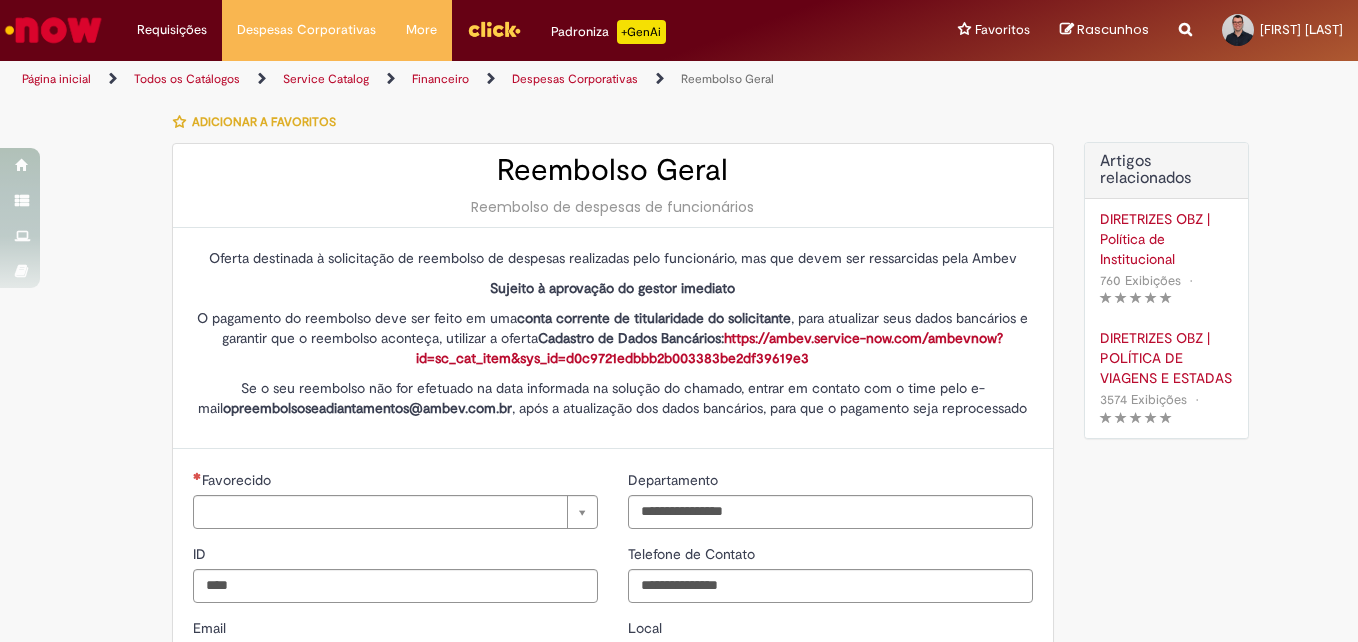 type on "**********" 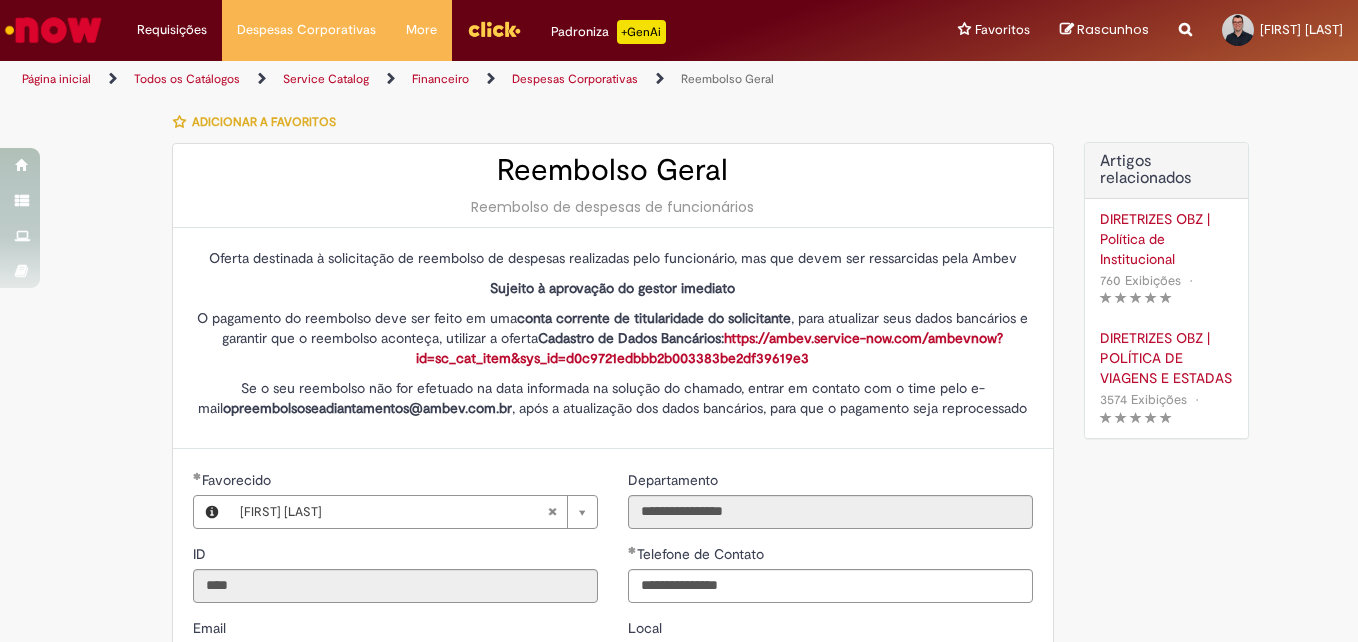type on "**********" 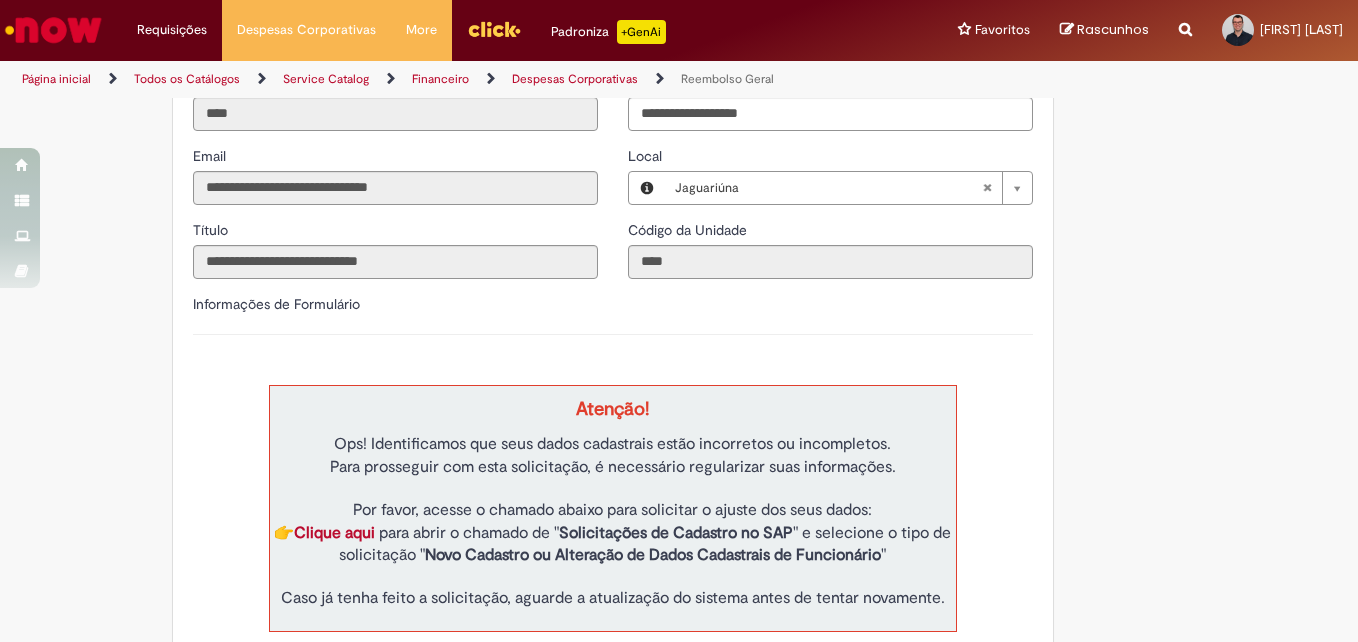 scroll, scrollTop: 500, scrollLeft: 0, axis: vertical 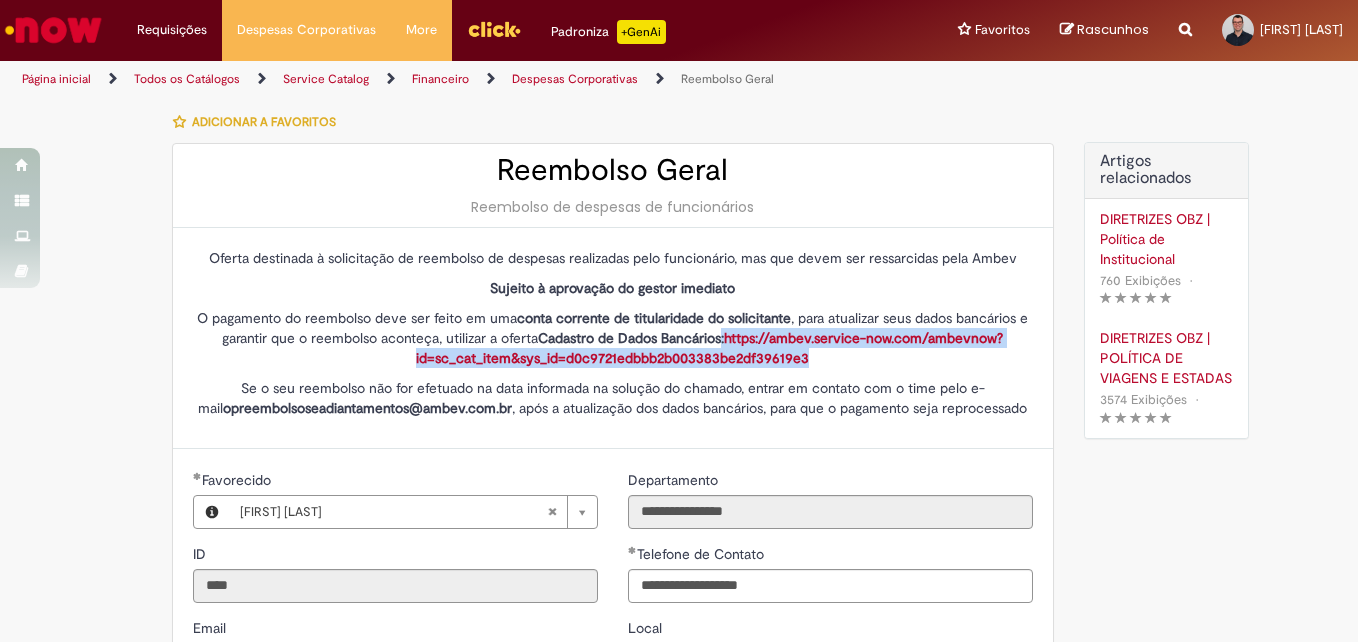 drag, startPoint x: 837, startPoint y: 361, endPoint x: 715, endPoint y: 338, distance: 124.1491 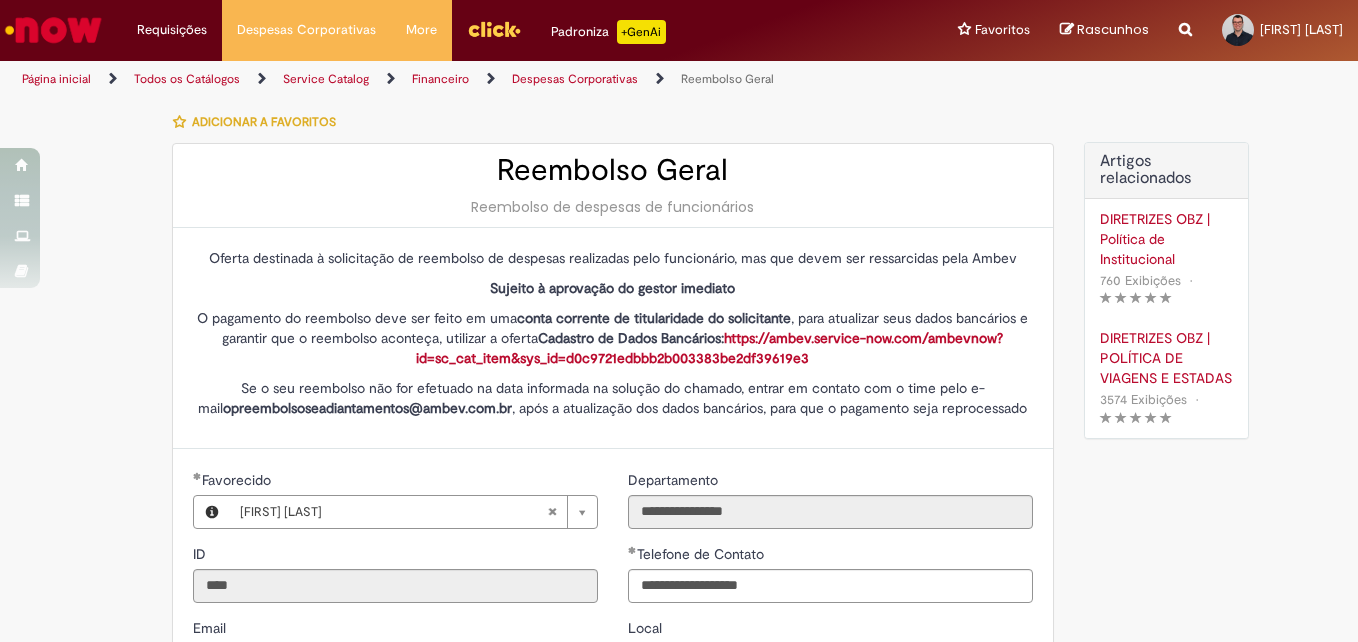 drag, startPoint x: 715, startPoint y: 338, endPoint x: 878, endPoint y: 376, distance: 167.37085 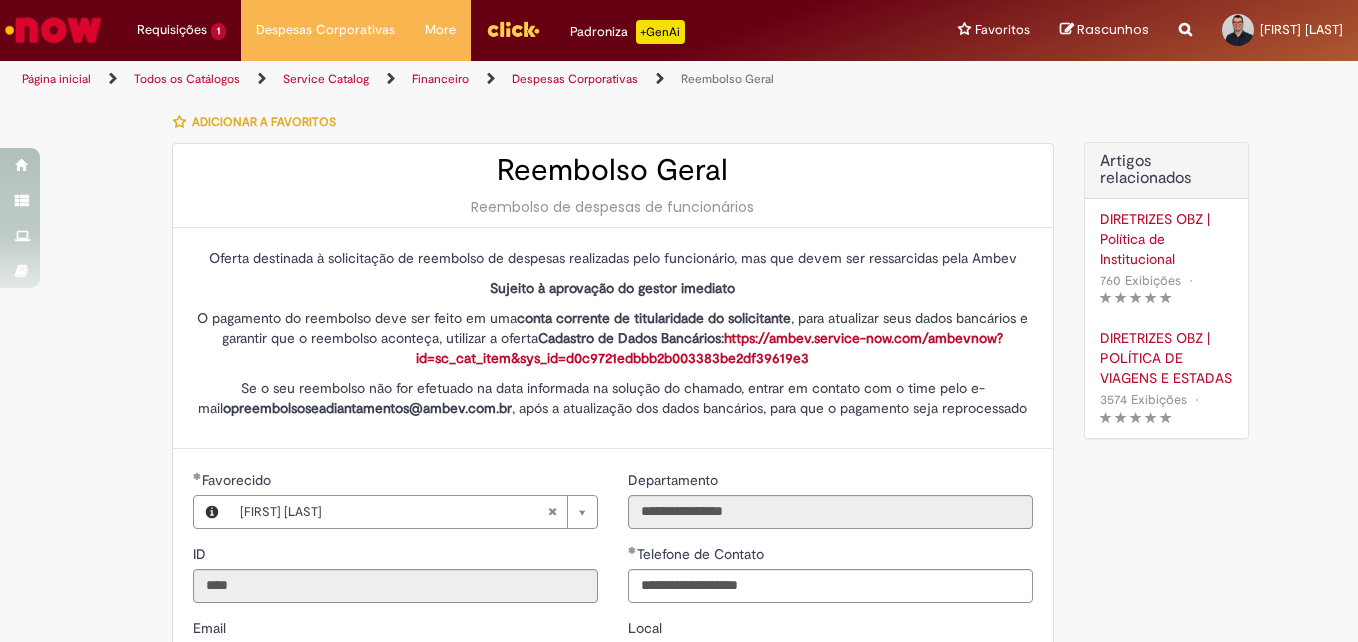 click on "Adicionar a Favoritos
Reembolso Geral
Reembolso de despesas de funcionários
Oferta destinada à solicitação de reembolso de despesas realizadas pelo funcionário, mas que devem ser ressarcidas pela Ambev
Sujeito à aprovação do gestor imediato
O pagamento do reembolso deve ser feito em uma  conta corrente de titularidade do solicitante , para atualizar seus dados bancários e garantir que o reembolso aconteça, utilizar a oferta  Cadastro de Dados Bancários:  https://ambev.service-now.com/ambevnow?id=sc_cat_item&sys_id=d0c9721edbbb2b003383be2df39619e3
Se o seu reembolso não for efetuado na data informada na solução do chamado, entrar em contato com o time pelo e-mail  opreembolsoseadiantamentos@ambev.com.br , após a atualização dos dados bancários, para que o pagamento seja reprocessado
sap a integrar Country Code ** Favorecido" at bounding box center (679, 684) 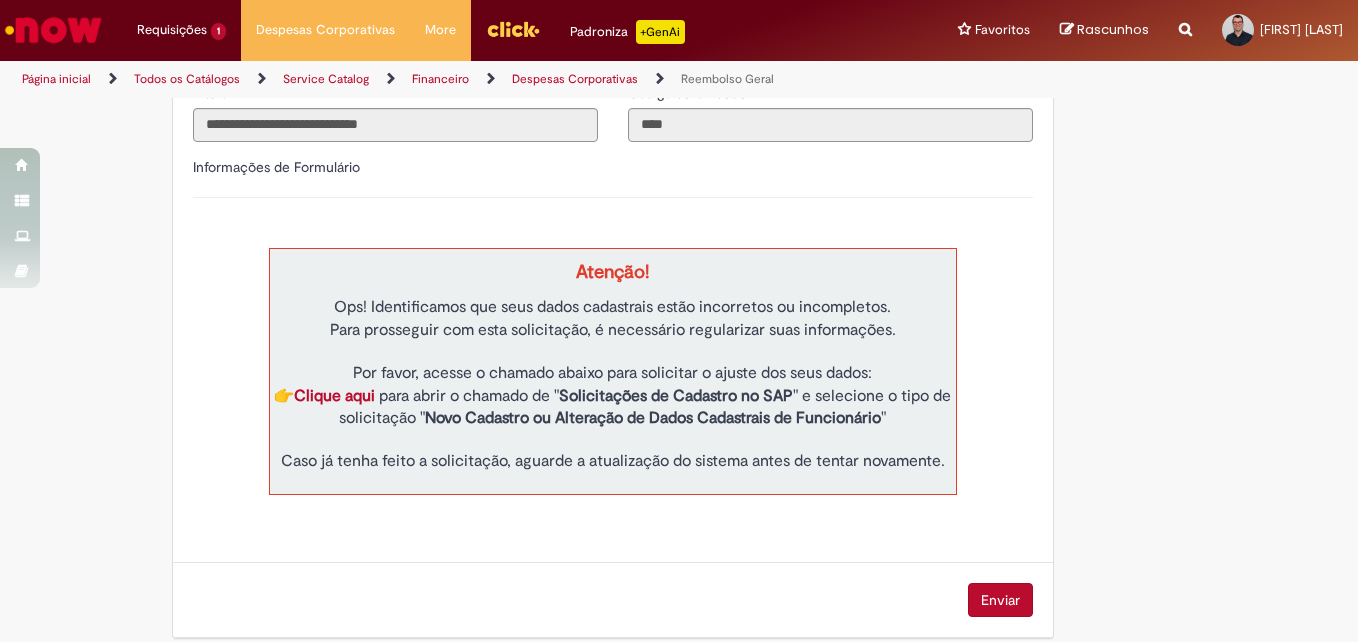 scroll, scrollTop: 628, scrollLeft: 0, axis: vertical 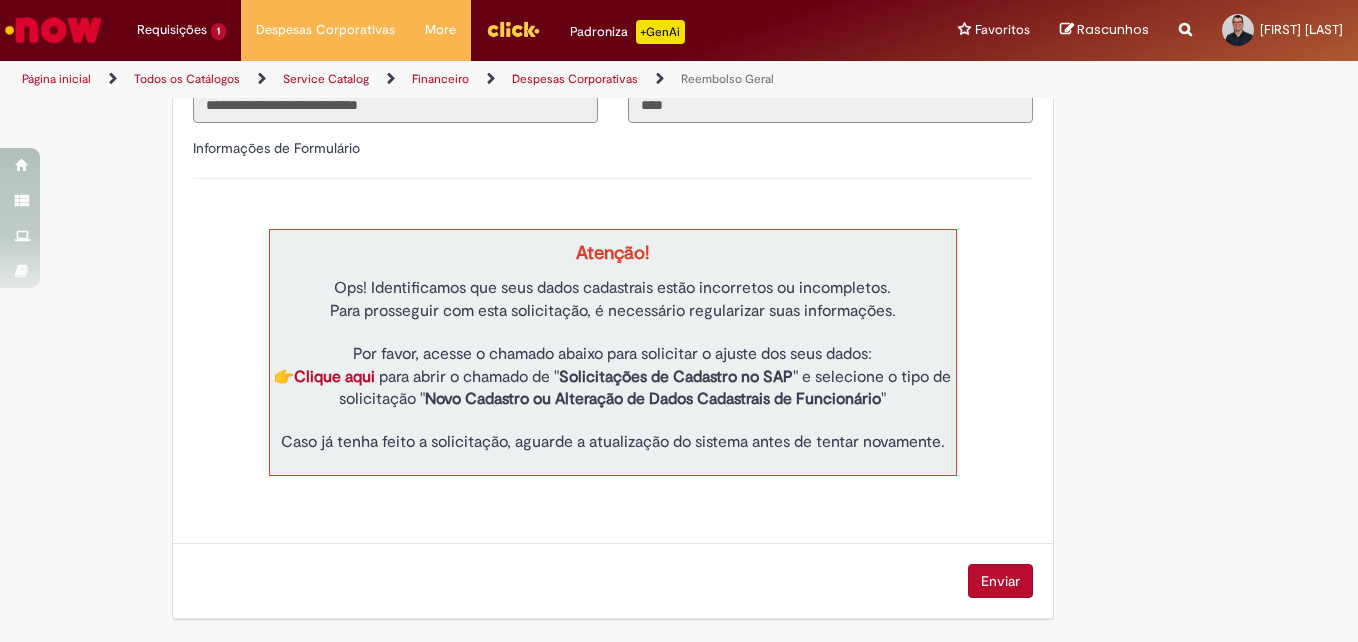 click on "Adicionar a Favoritos
Reembolso Geral
Reembolso de despesas de funcionários
Oferta destinada à solicitação de reembolso de despesas realizadas pelo funcionário, mas que devem ser ressarcidas pela Ambev
Sujeito à aprovação do gestor imediato
O pagamento do reembolso deve ser feito em uma  conta corrente de titularidade do solicitante , para atualizar seus dados bancários e garantir que o reembolso aconteça, utilizar a oferta  Cadastro de Dados Bancários:  https://ambev.service-now.com/ambevnow?id=sc_cat_item&sys_id=d0c9721edbbb2b003383be2df39619e3
Se o seu reembolso não for efetuado na data informada na solução do chamado, entrar em contato com o time pelo e-mail  opreembolsoseadiantamentos@ambev.com.br , após a atualização dos dados bancários, para que o pagamento seja reprocessado
sap a integrar Country Code ** Favorecido" at bounding box center [679, 56] 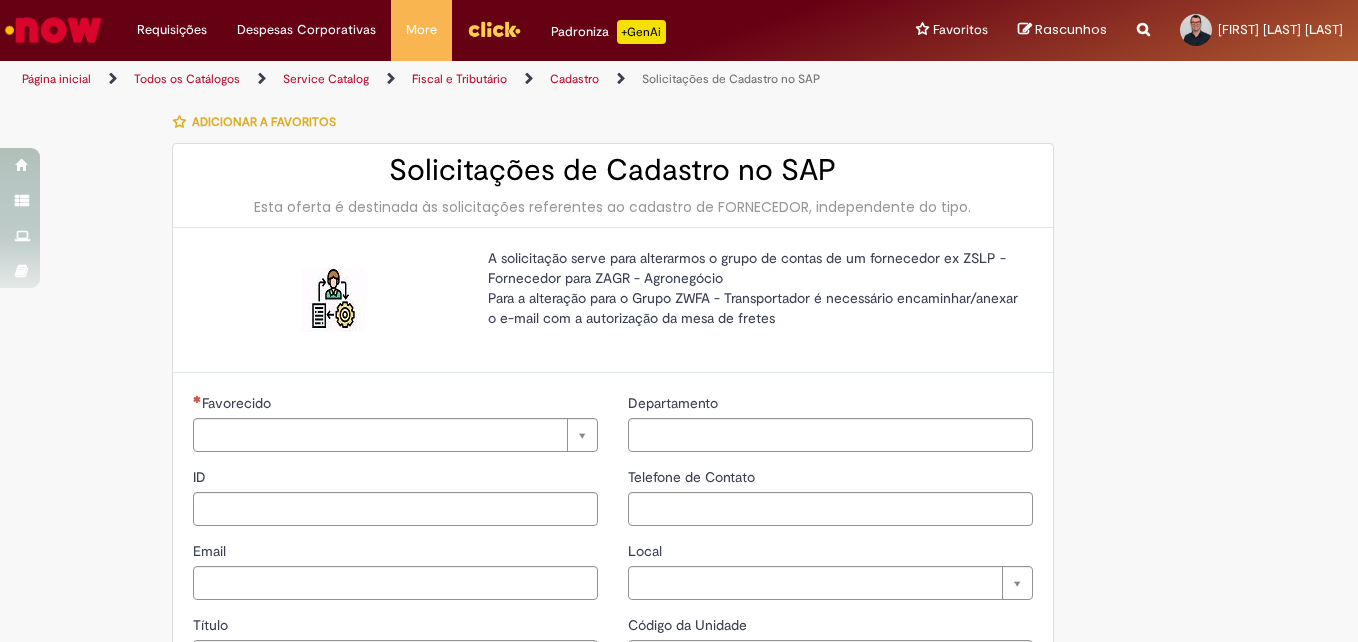type on "****" 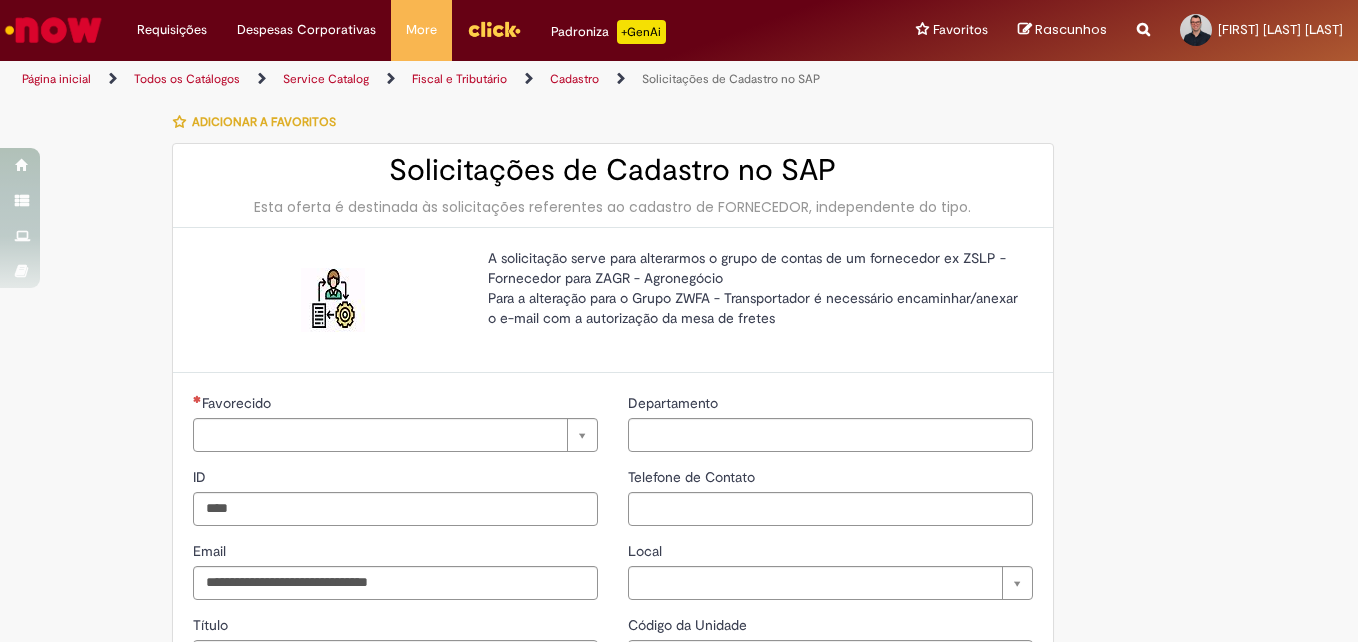 type on "**********" 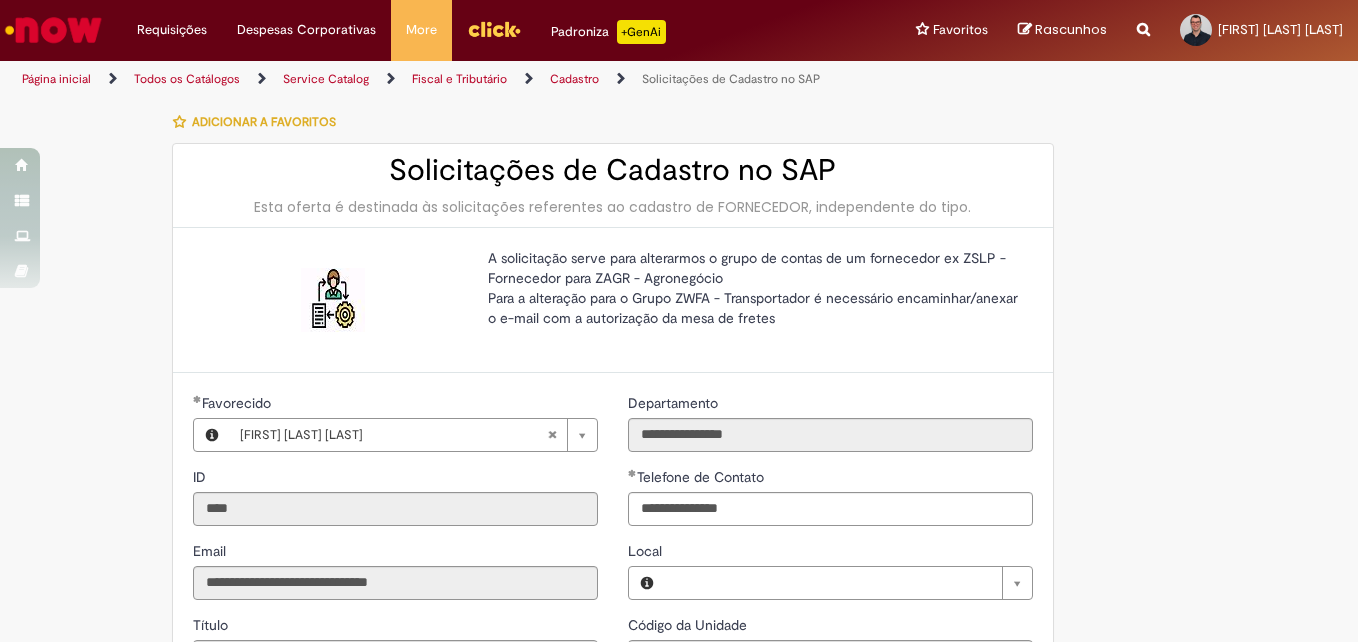 type on "**********" 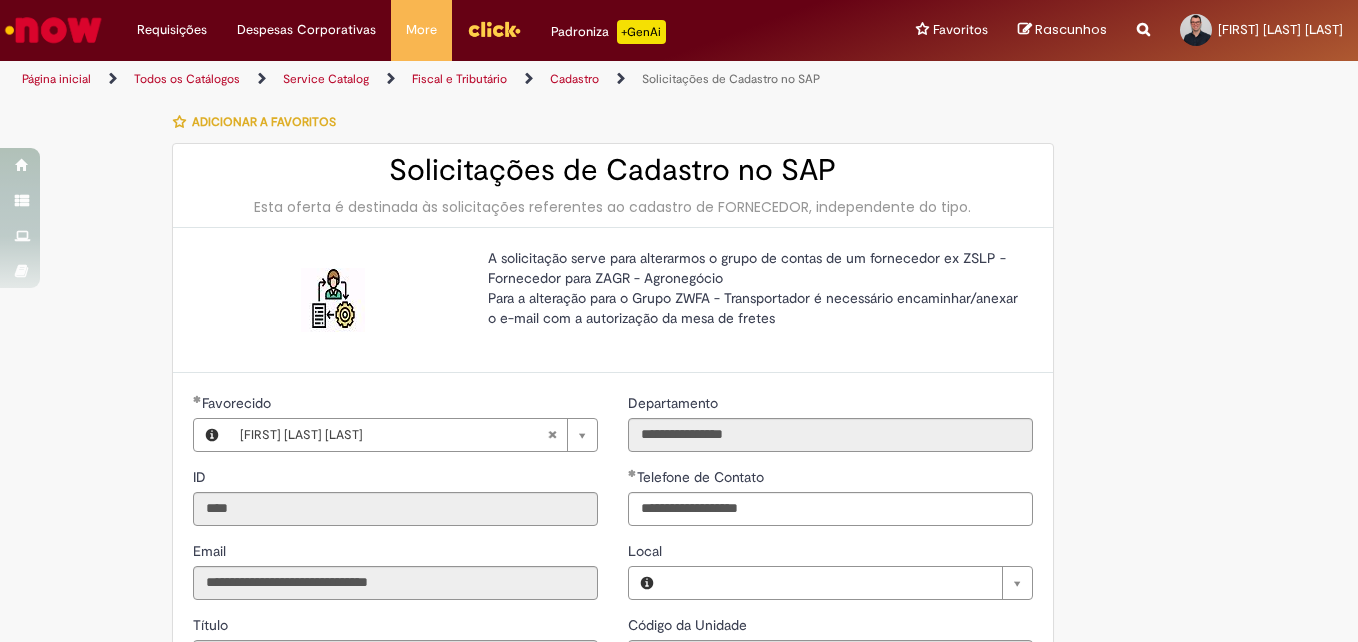 type on "**********" 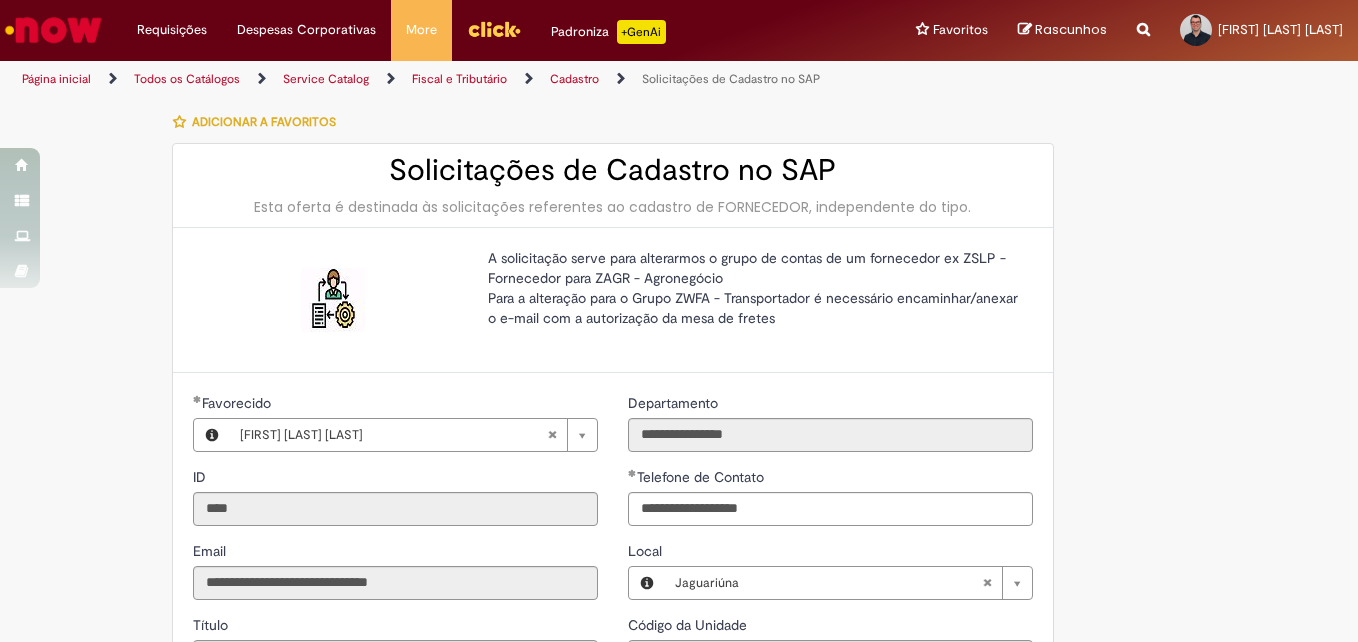 scroll, scrollTop: 0, scrollLeft: 0, axis: both 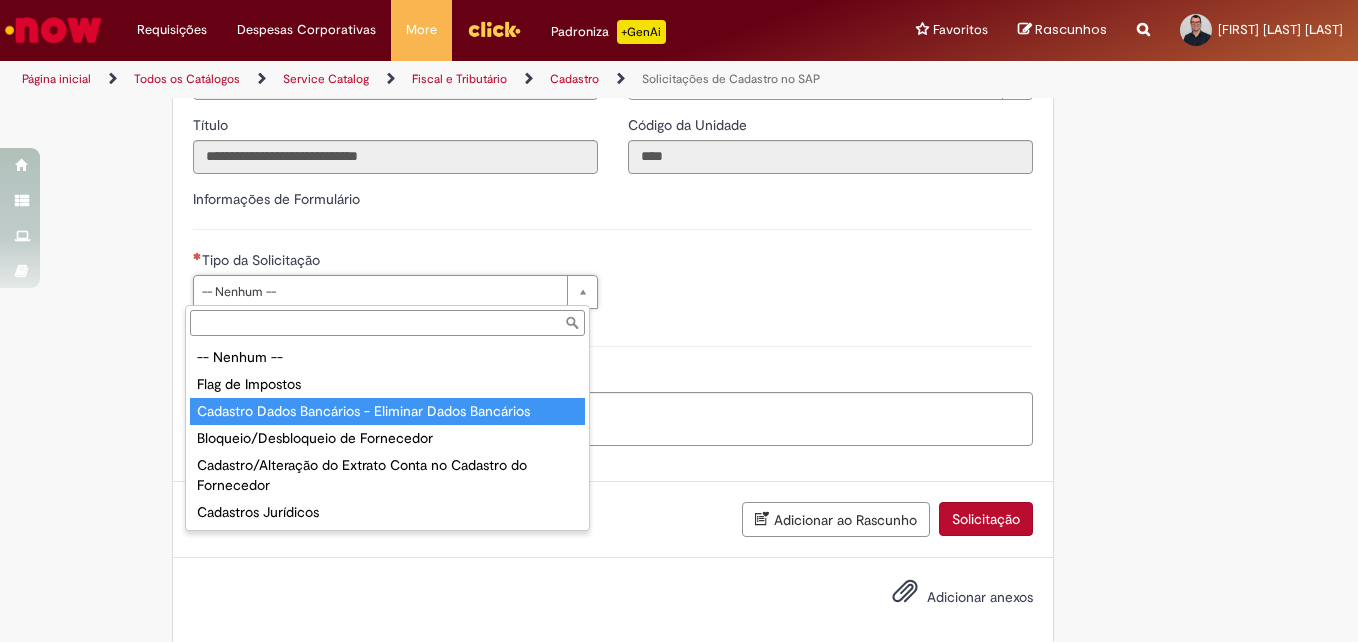 type on "**********" 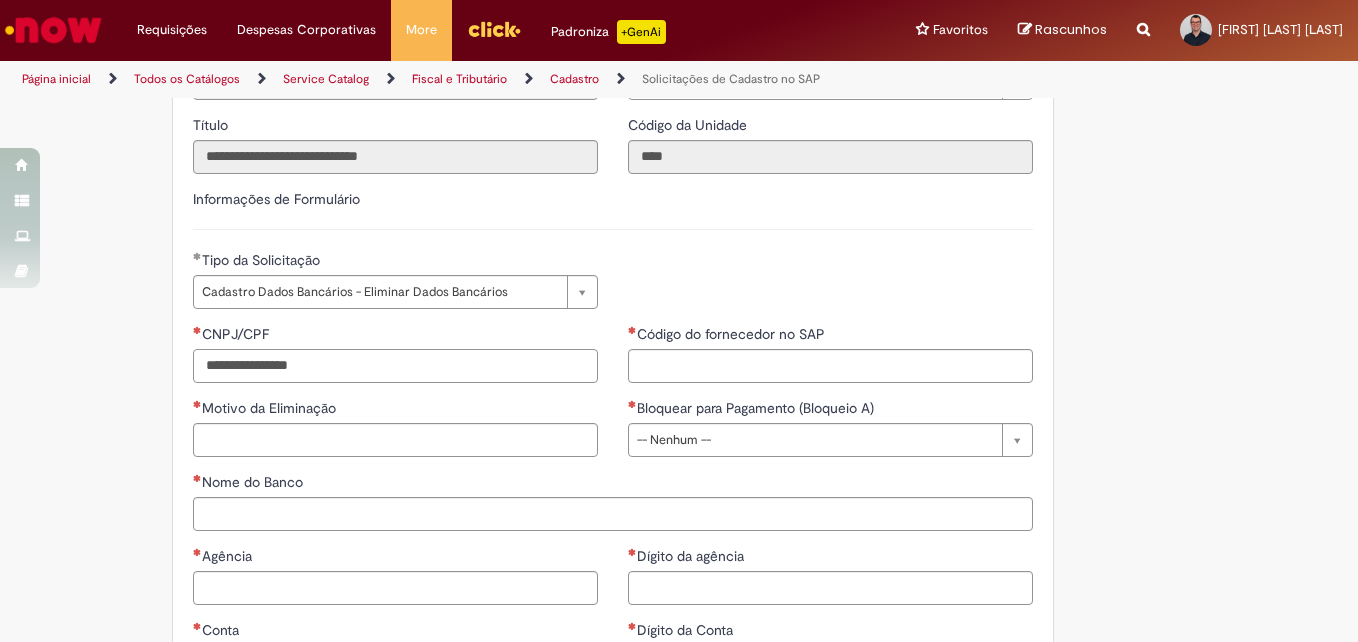 click on "CNPJ/CPF" at bounding box center (395, 366) 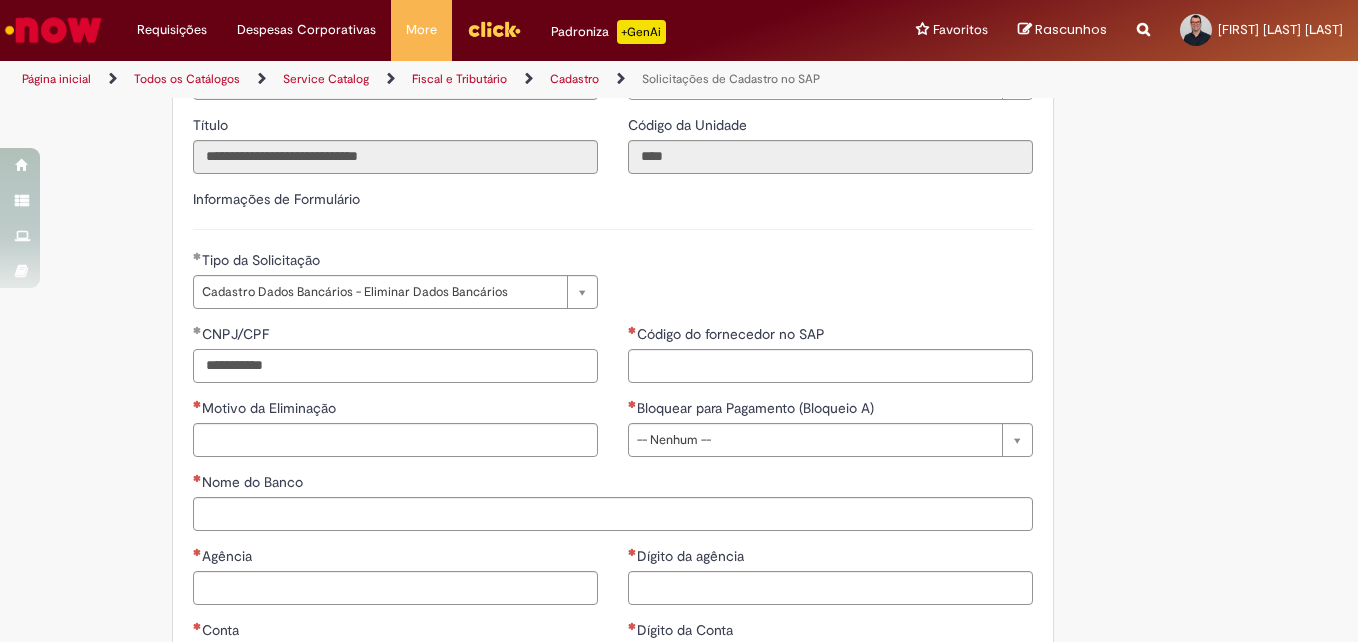 type on "**********" 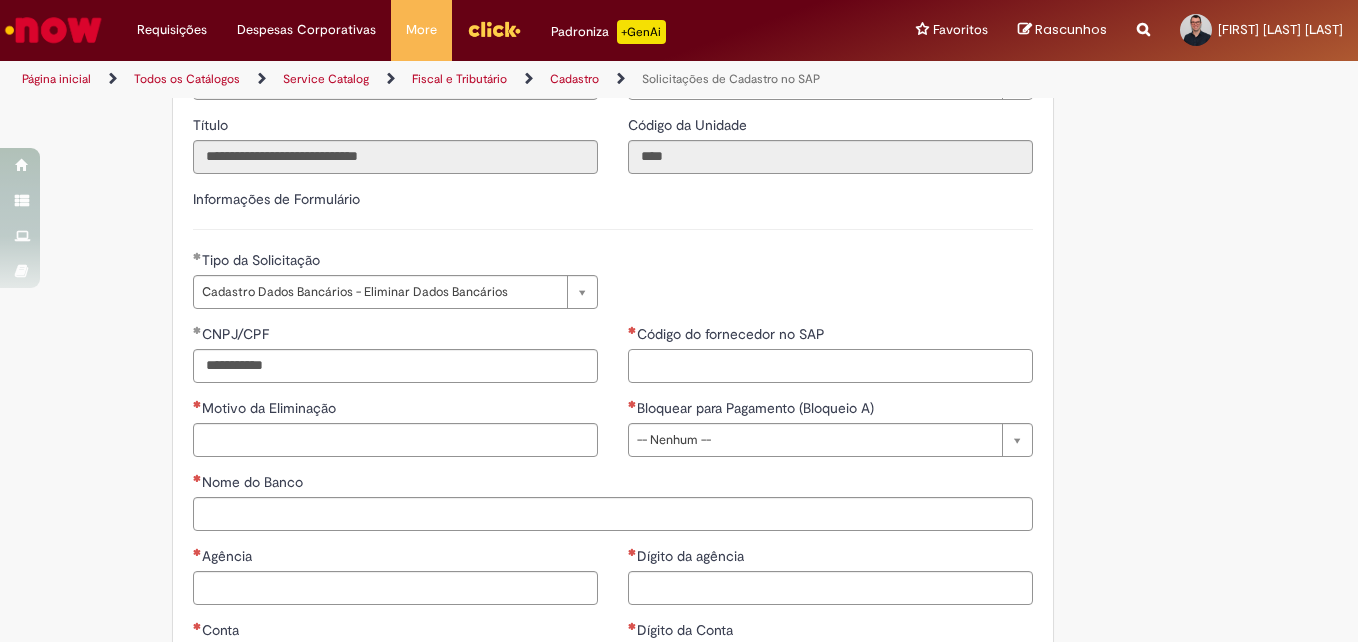 click on "Código do fornecedor no SAP" at bounding box center (830, 366) 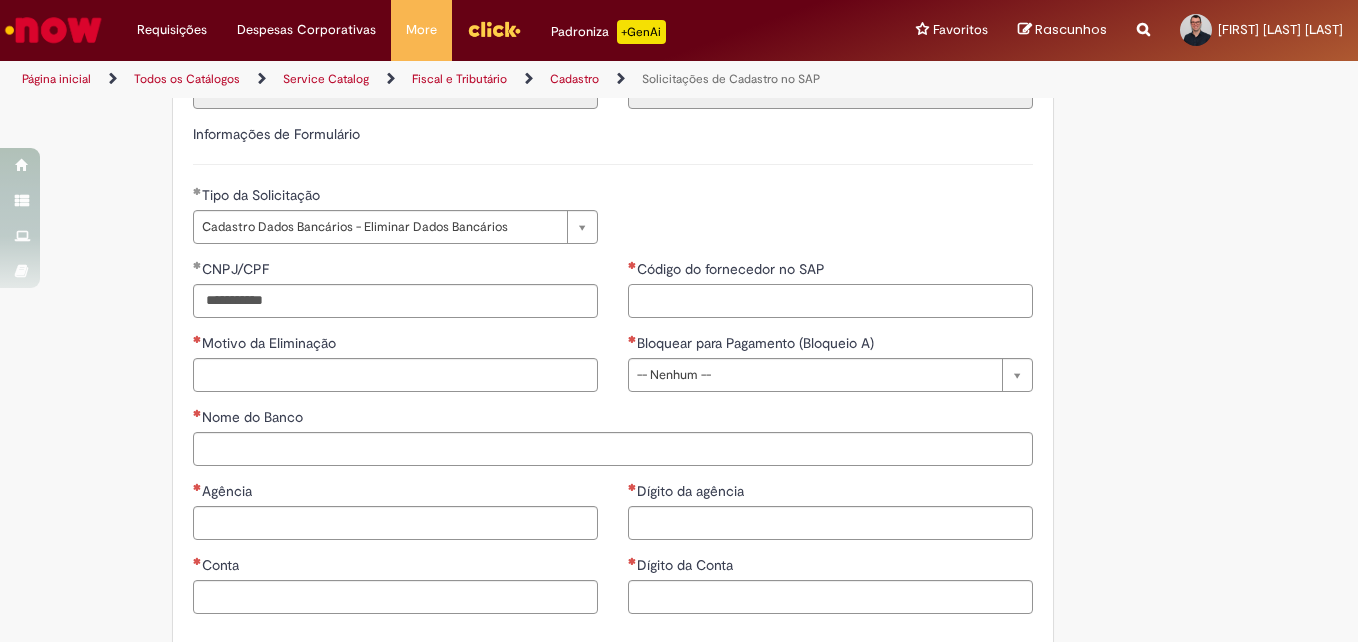 scroll, scrollTop: 600, scrollLeft: 0, axis: vertical 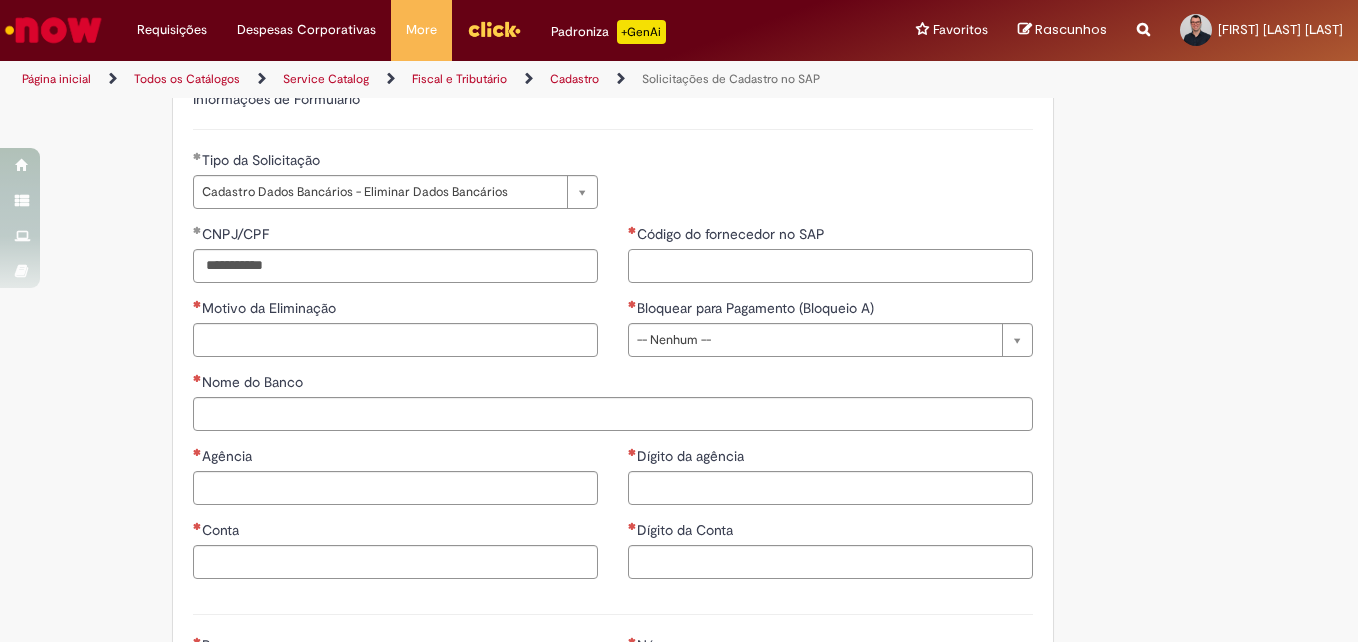 click on "Código do fornecedor no SAP" at bounding box center (830, 266) 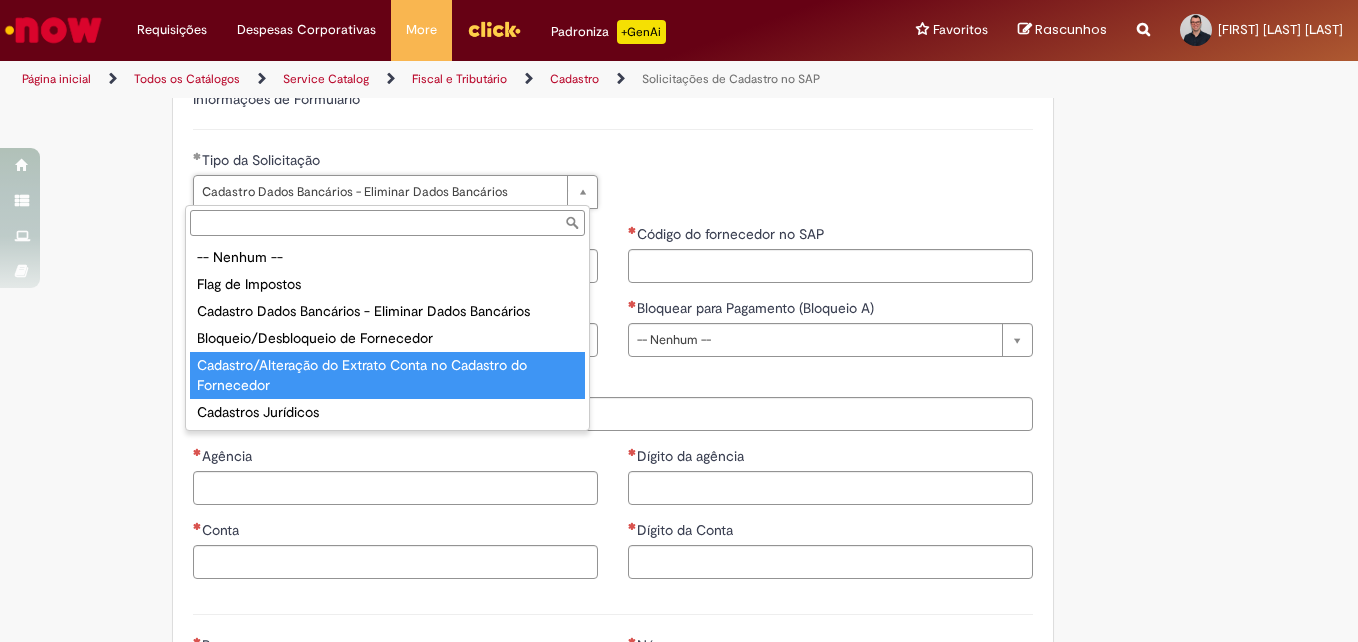 type on "**********" 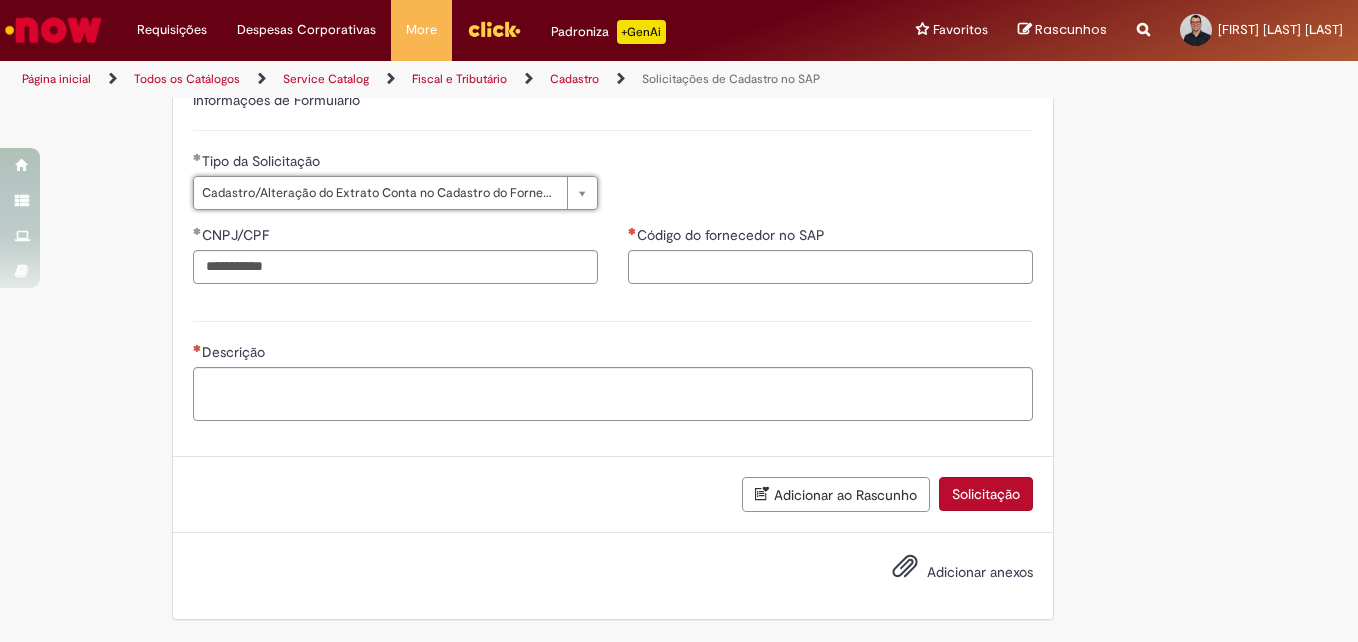 scroll, scrollTop: 0, scrollLeft: 335, axis: horizontal 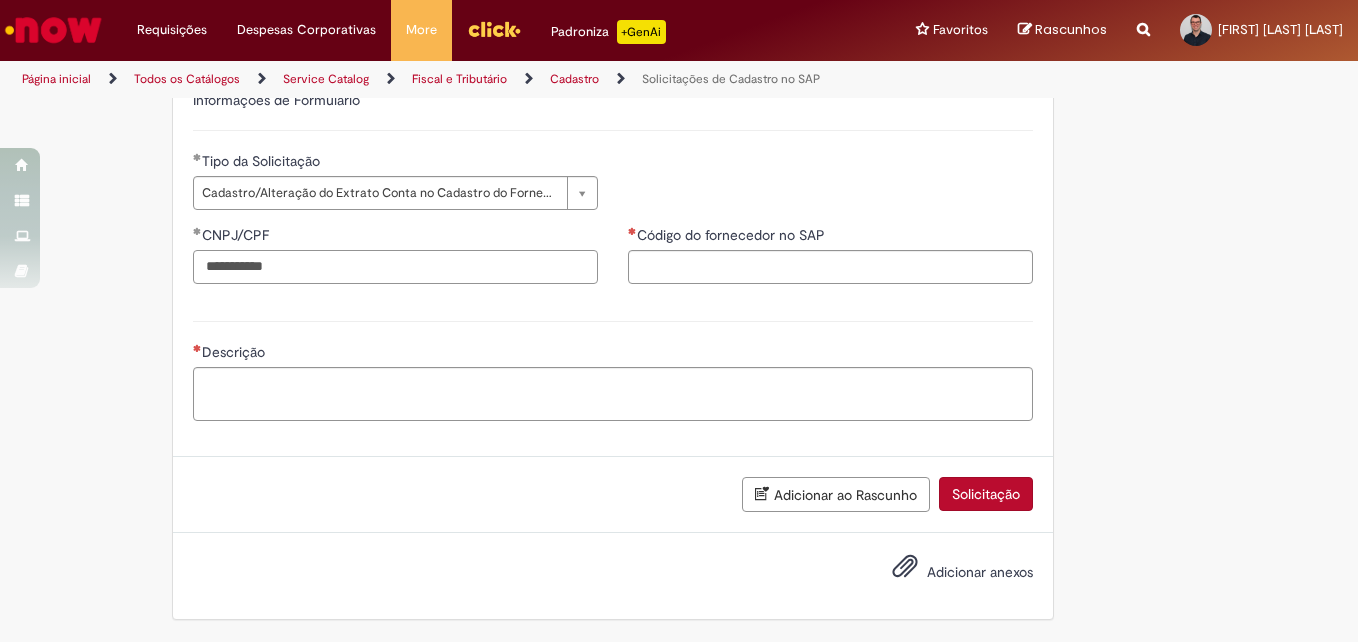 click on "**********" at bounding box center [395, 267] 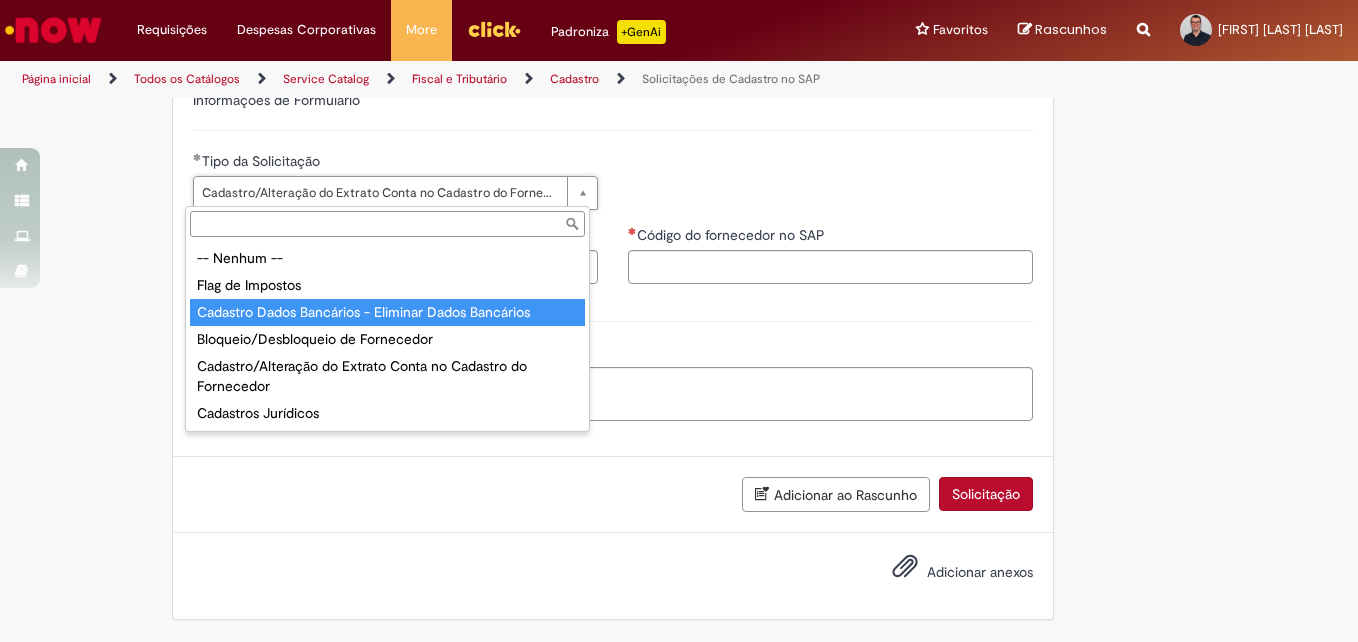 type on "**********" 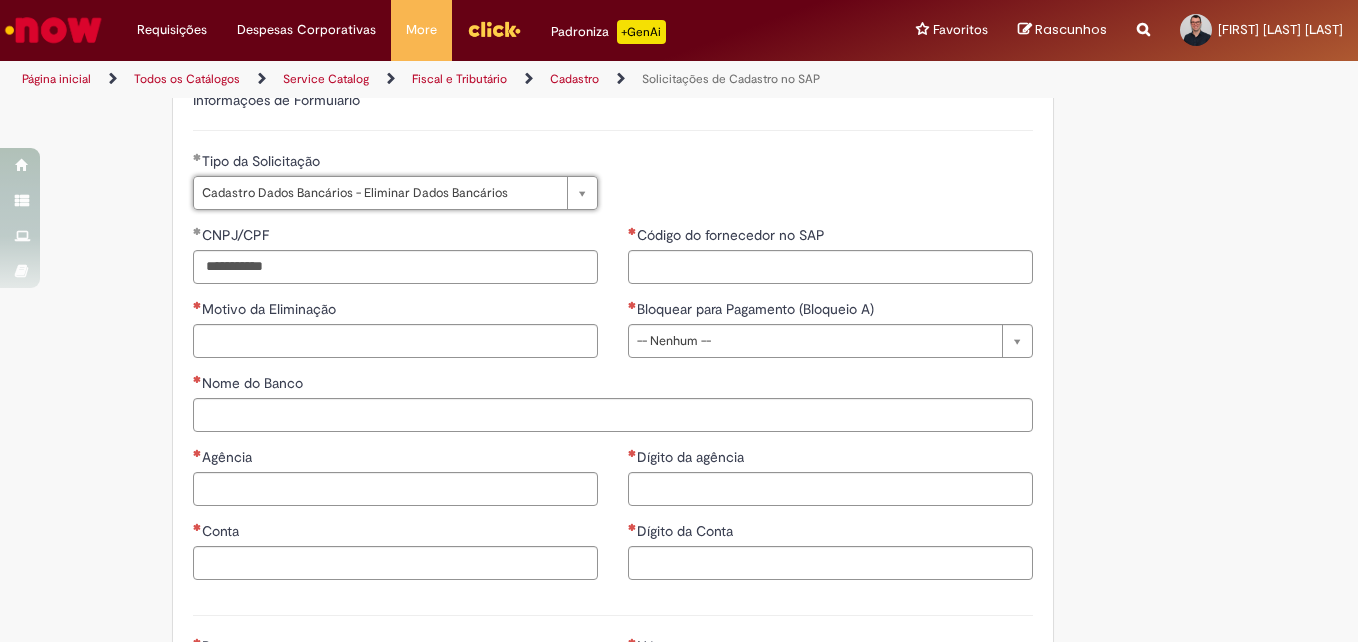 scroll, scrollTop: 0, scrollLeft: 335, axis: horizontal 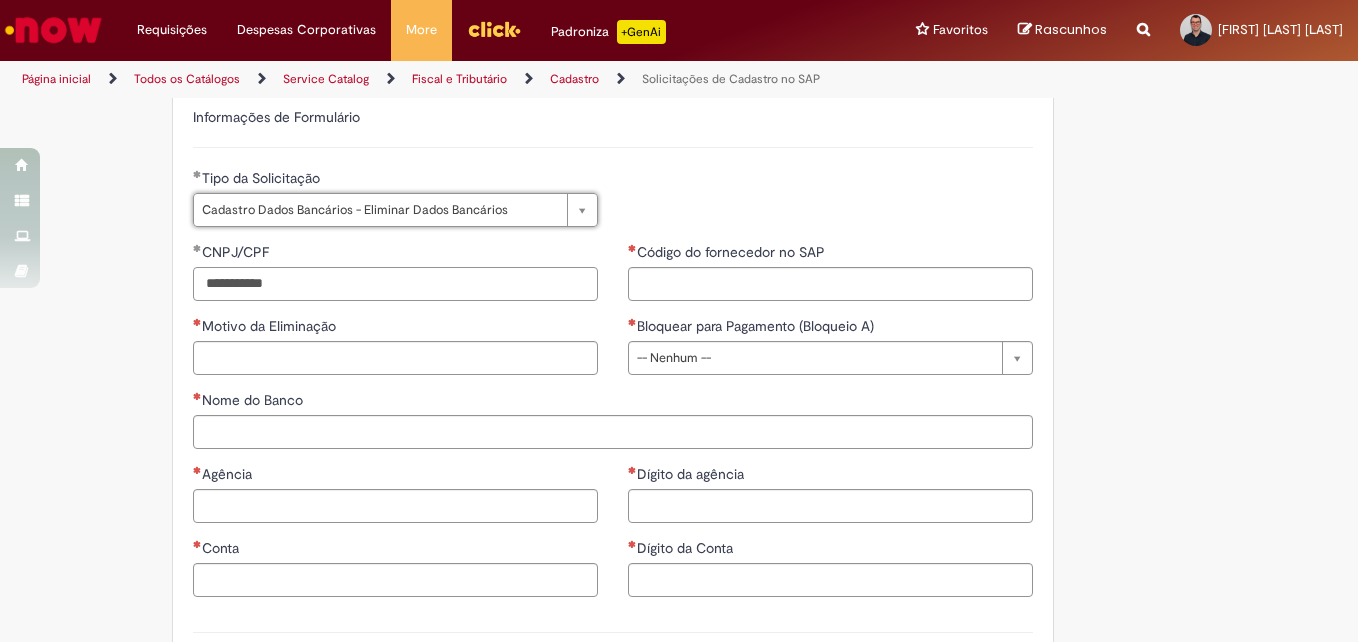 click on "**********" at bounding box center (395, 284) 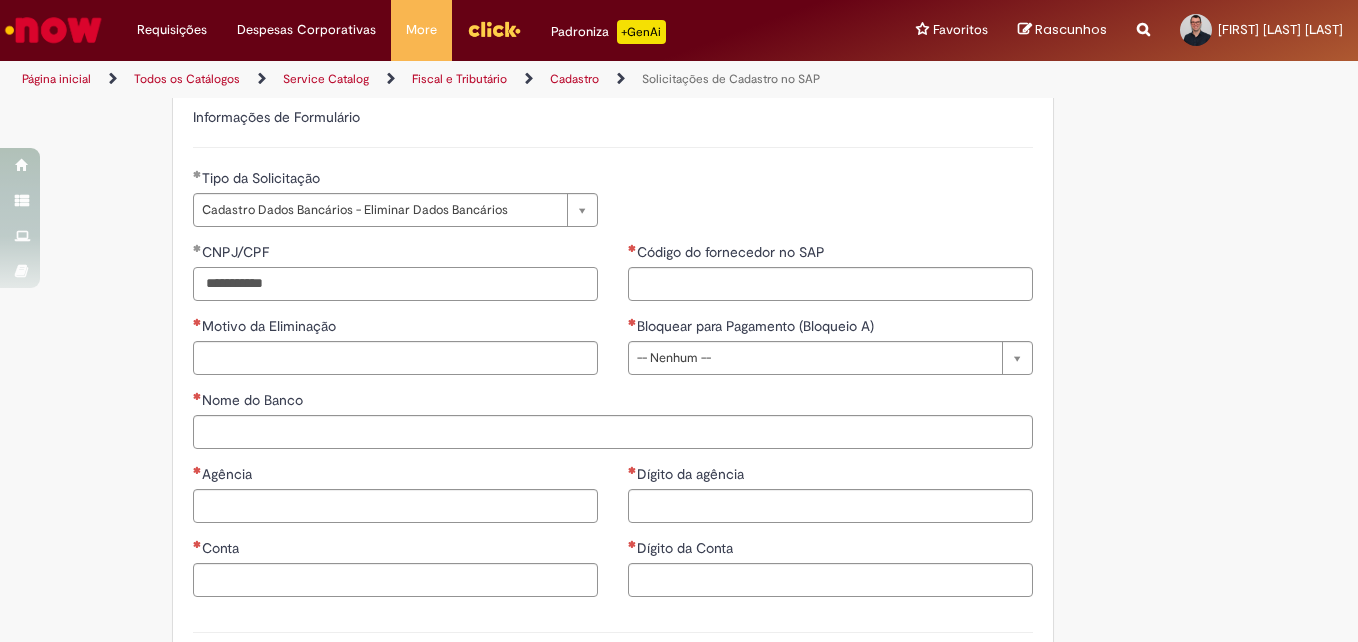 scroll, scrollTop: 0, scrollLeft: 0, axis: both 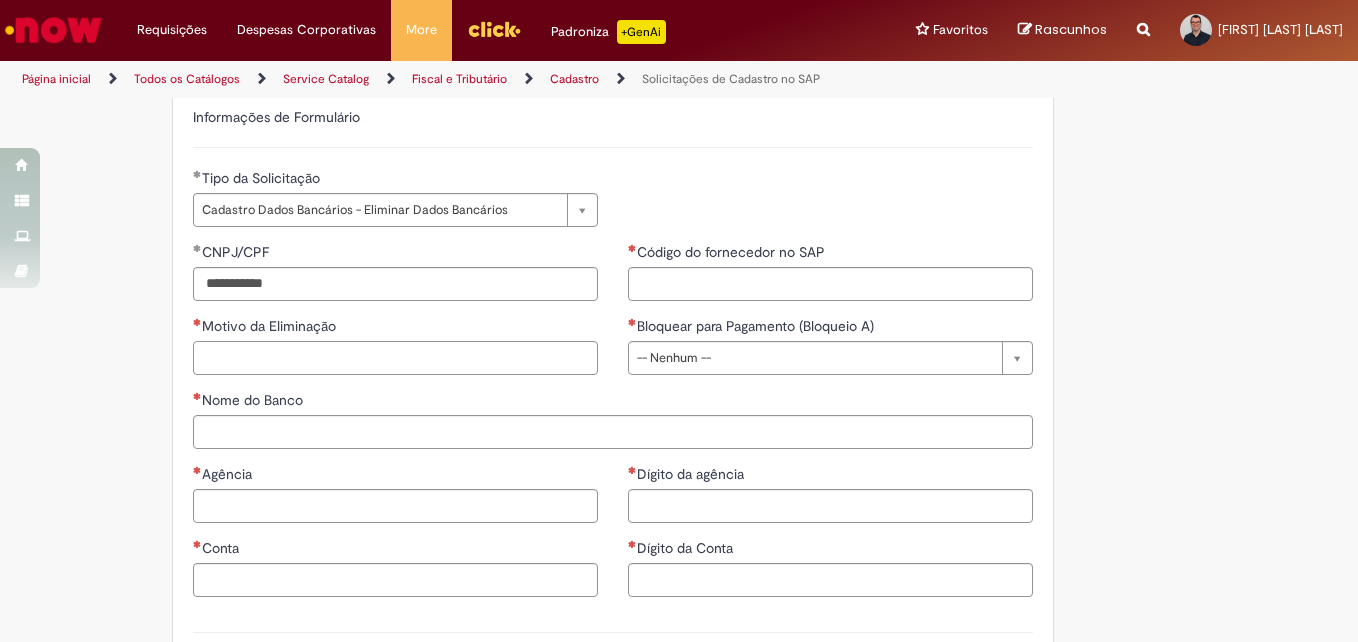 click on "Motivo da Eliminação" at bounding box center (395, 358) 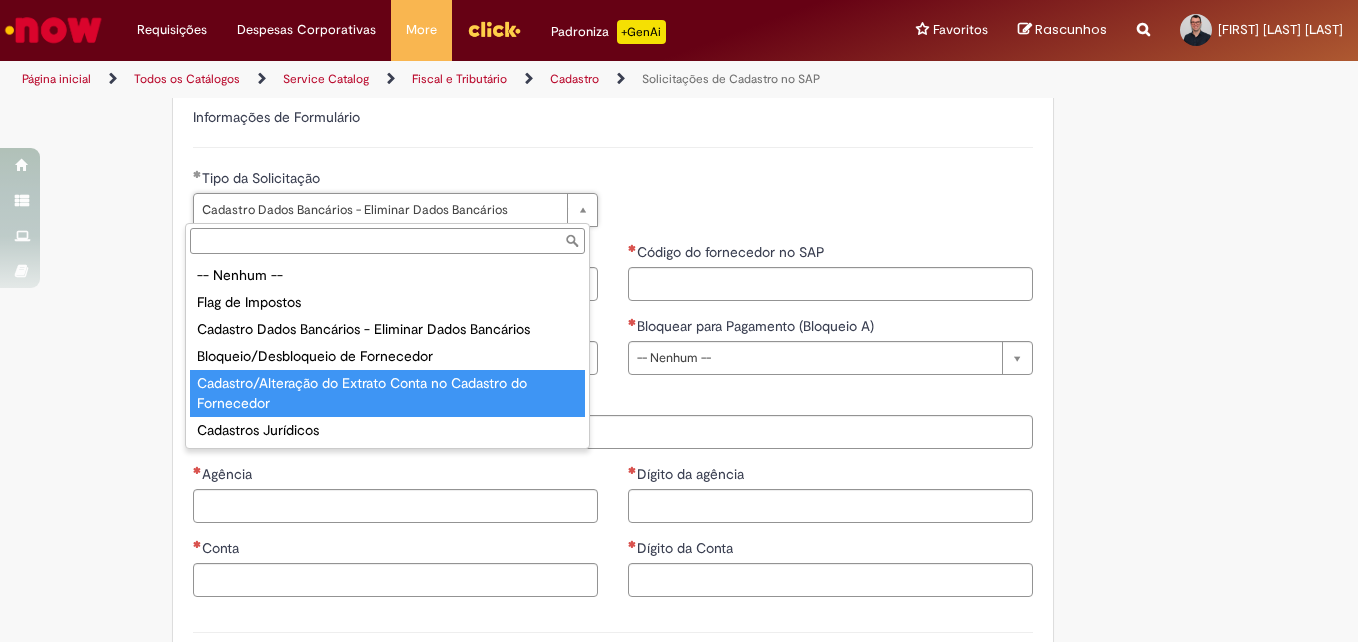 type on "**********" 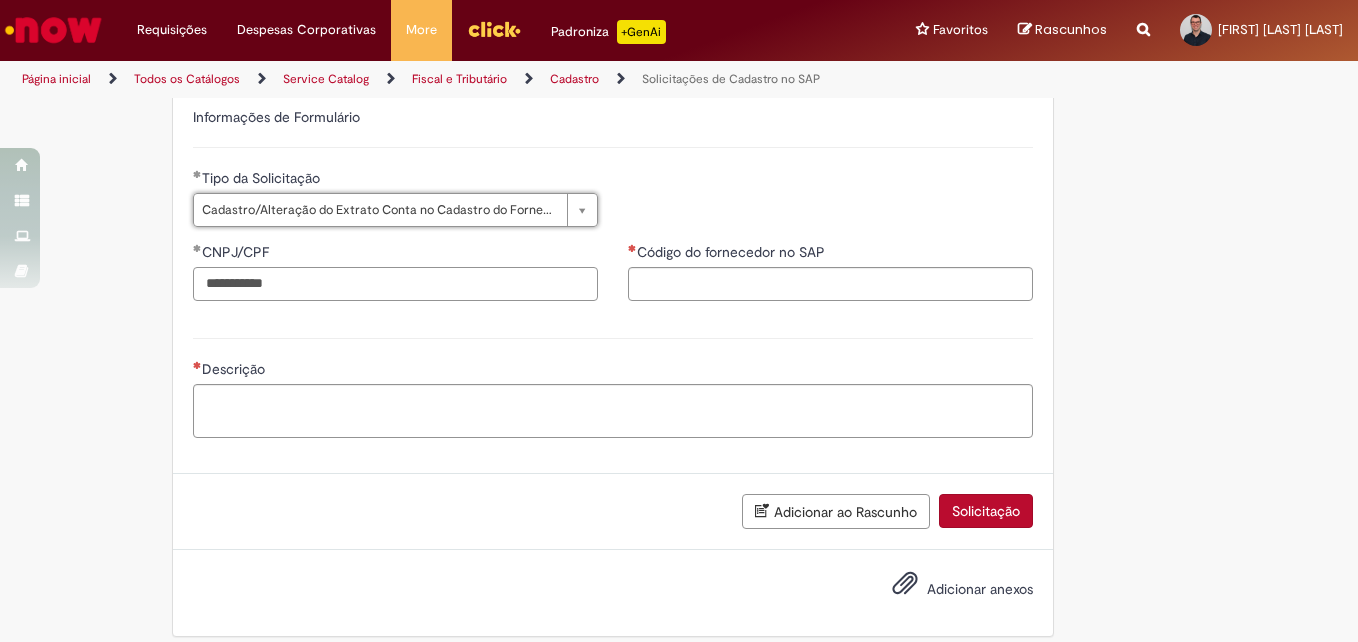 scroll, scrollTop: 0, scrollLeft: 0, axis: both 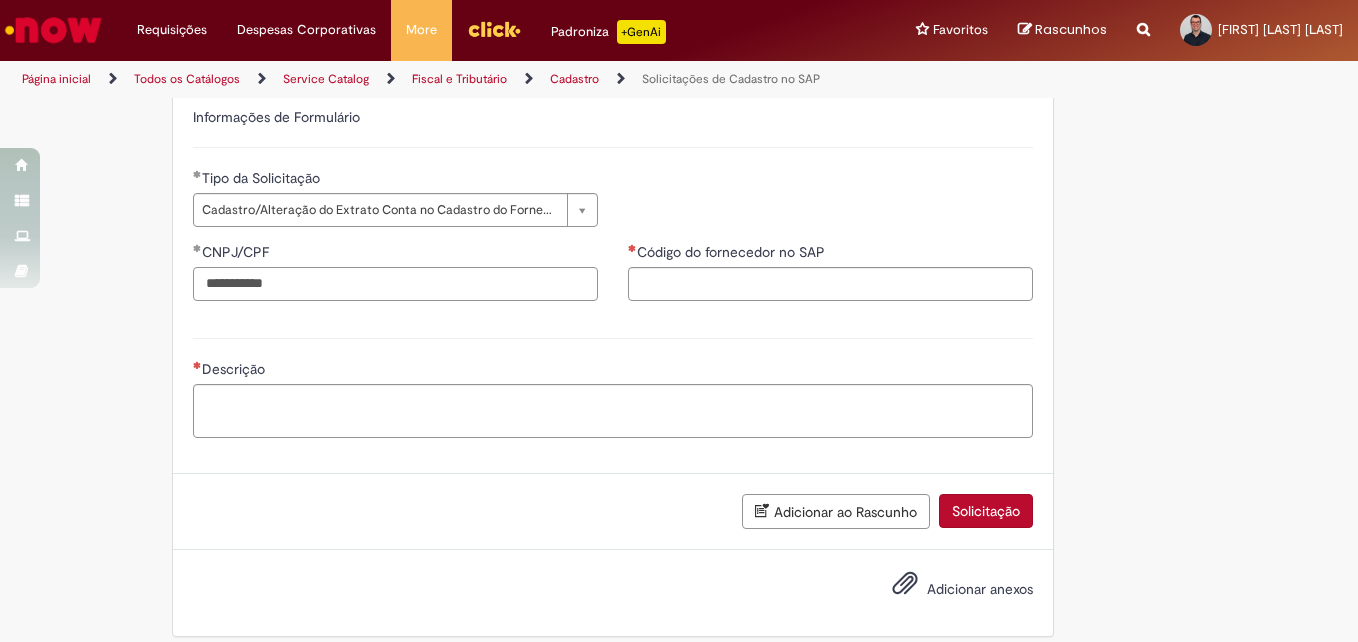 click on "**********" at bounding box center [395, 284] 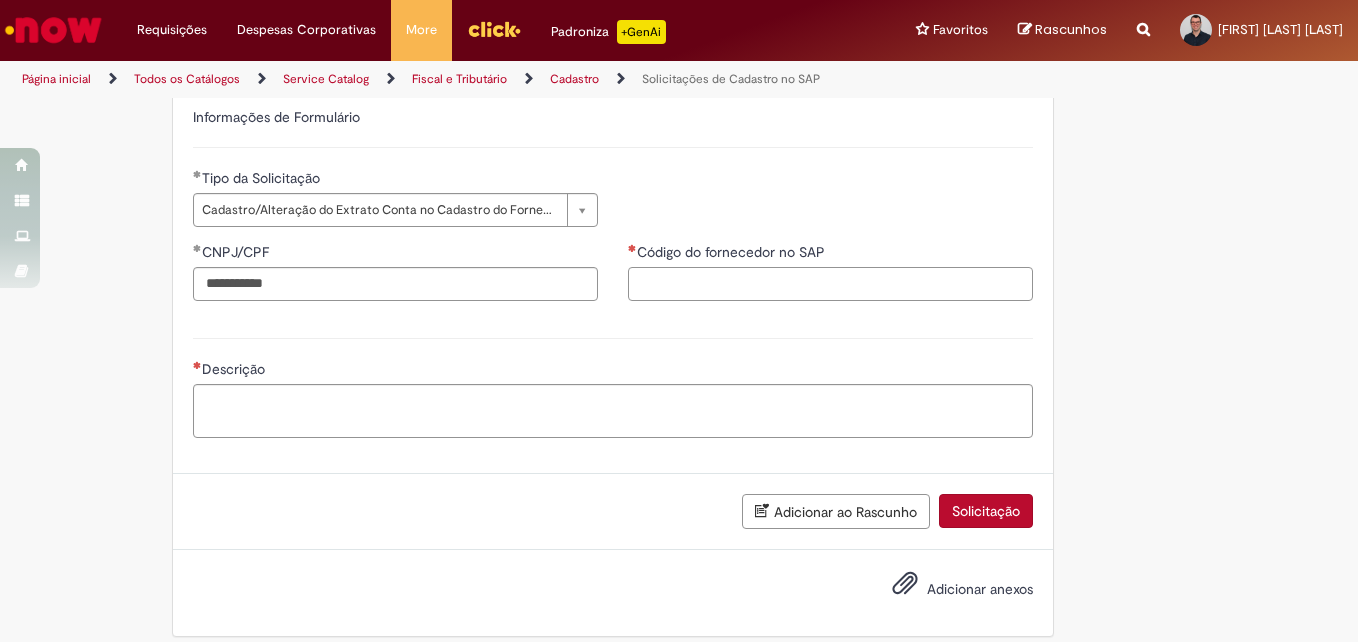 click on "Código do fornecedor no SAP" at bounding box center (830, 284) 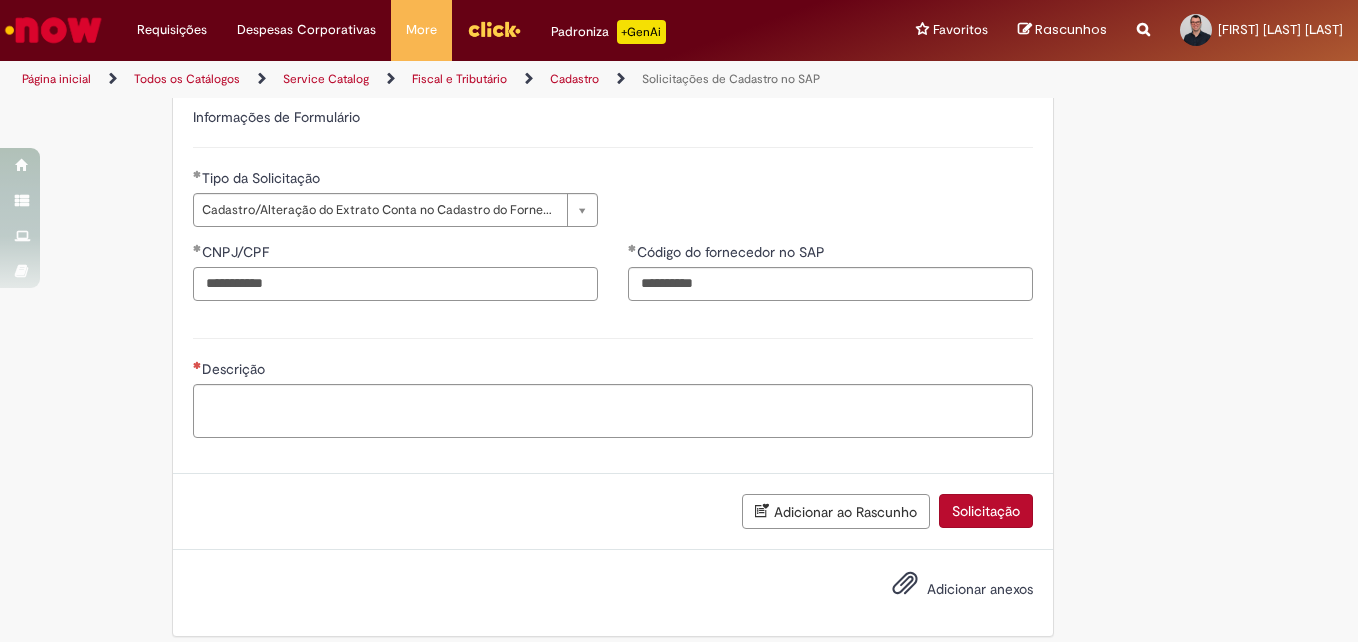 click on "**********" at bounding box center (395, 284) 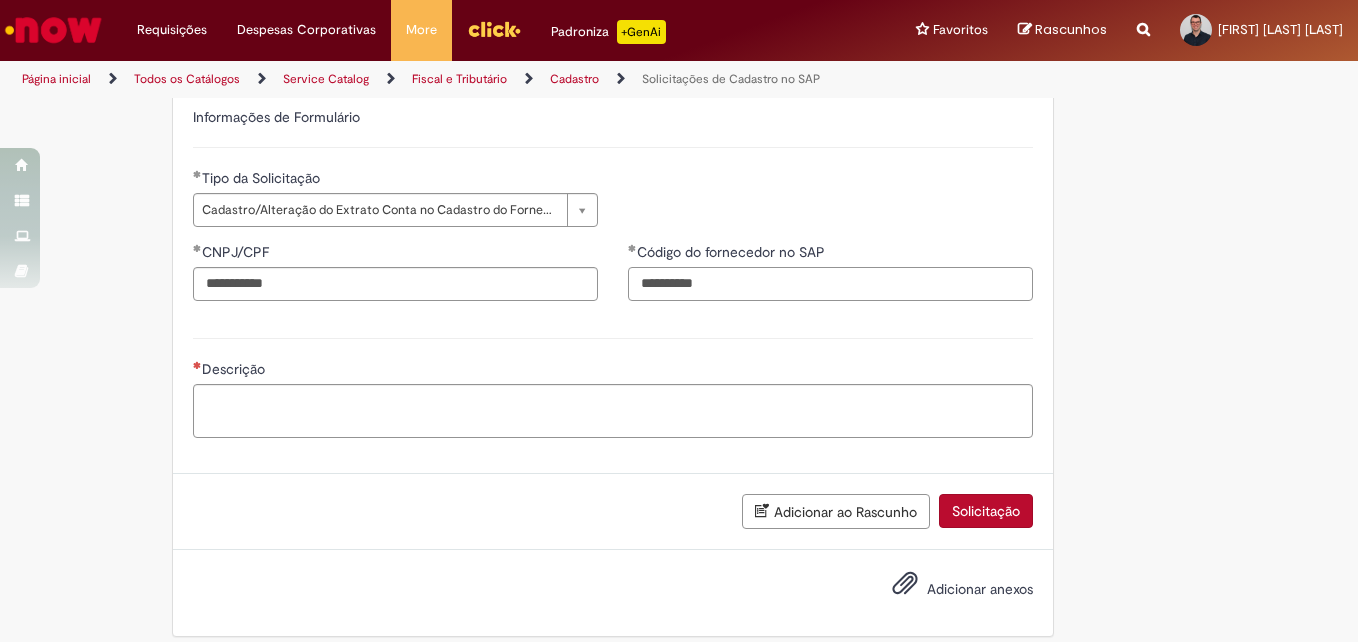 click on "**********" at bounding box center (830, 284) 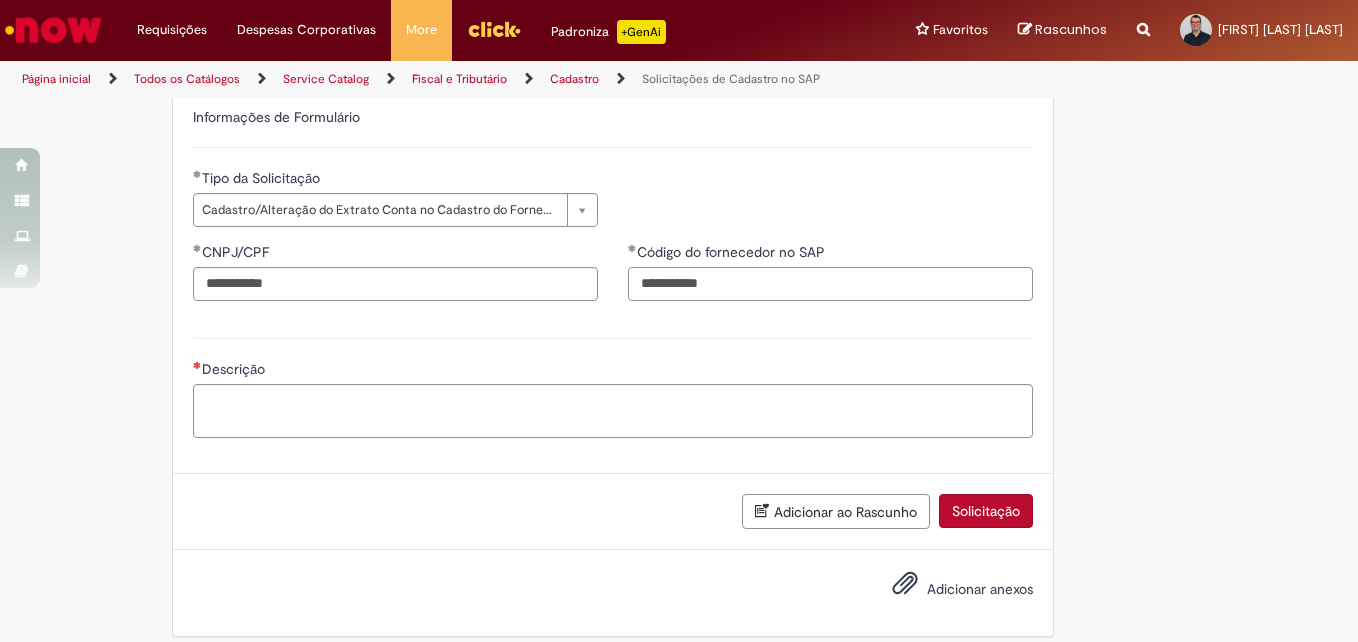 type on "**********" 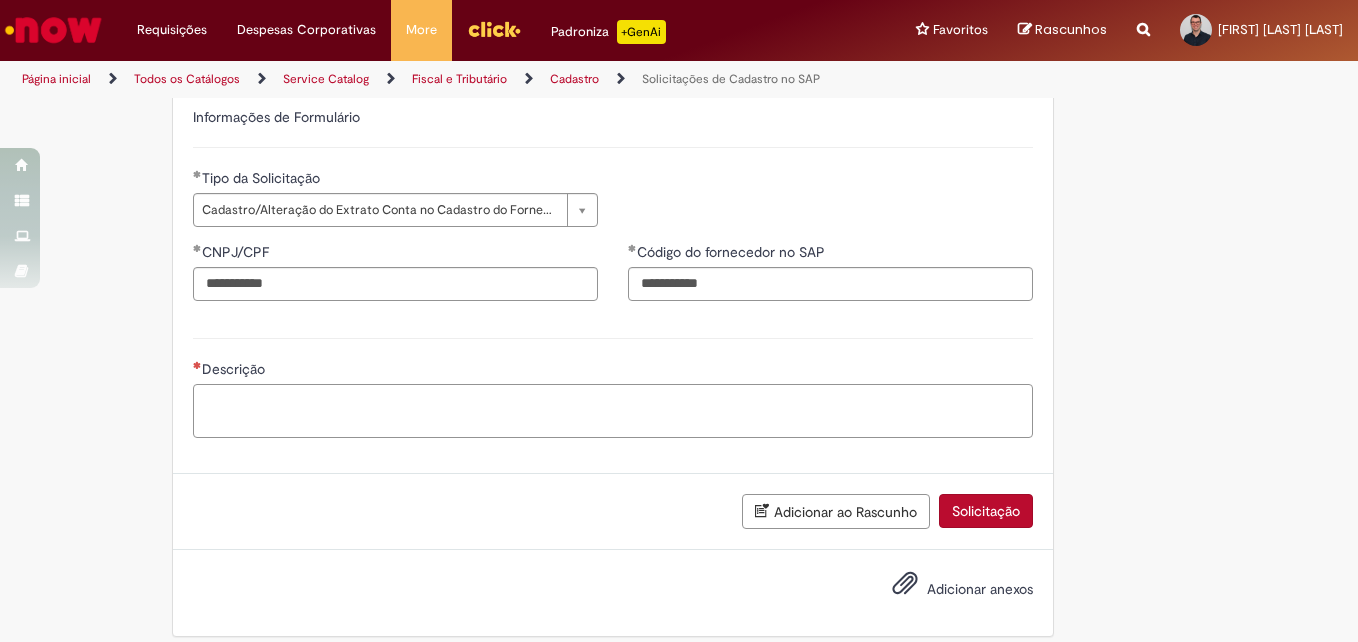 click on "Descrição" at bounding box center [613, 411] 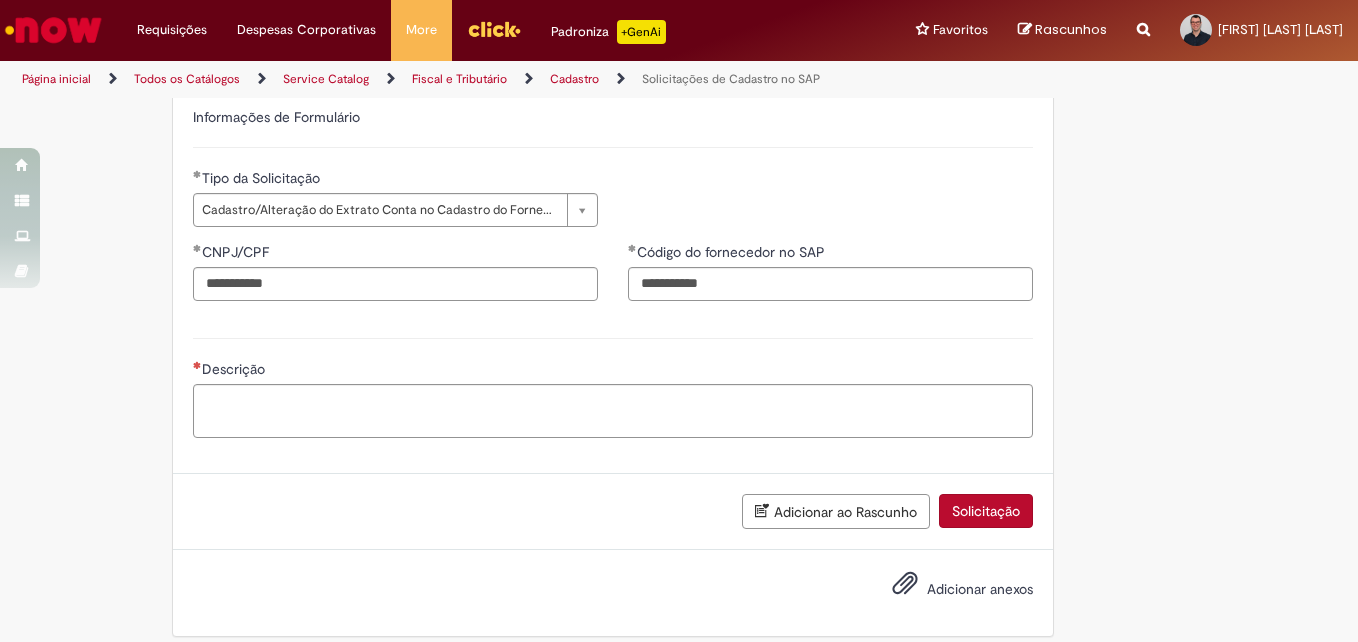 click on "**********" at bounding box center (679, 88) 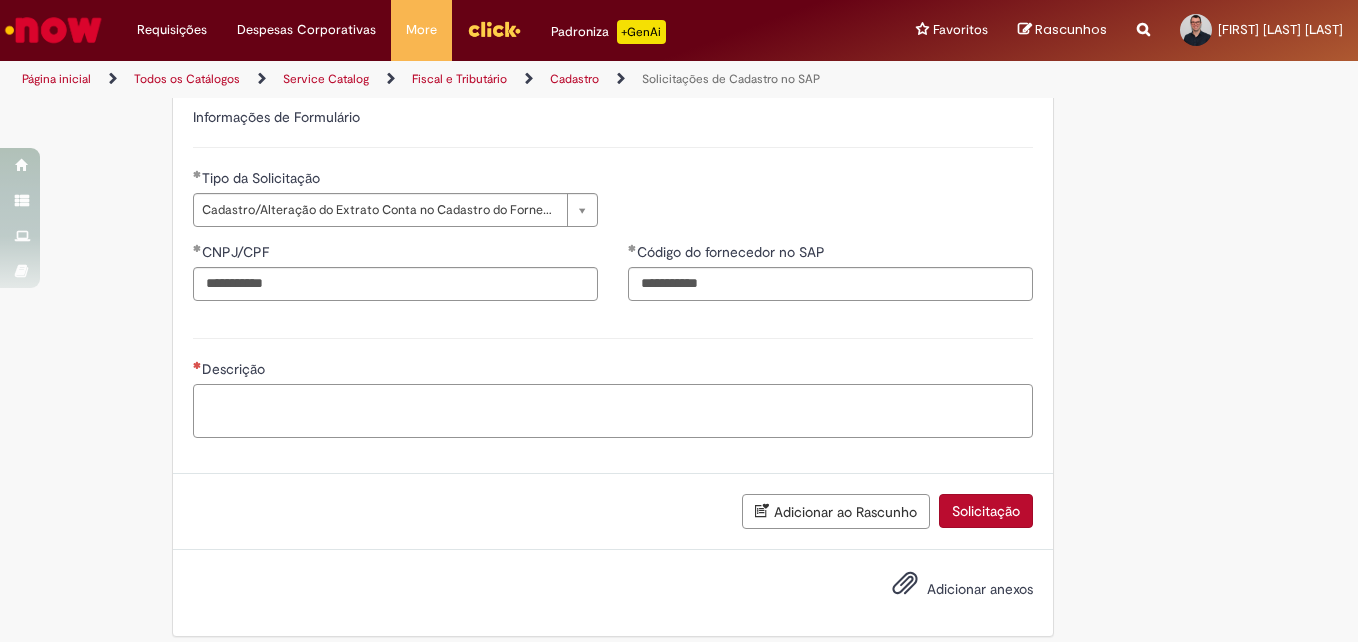 click on "Descrição" at bounding box center [613, 411] 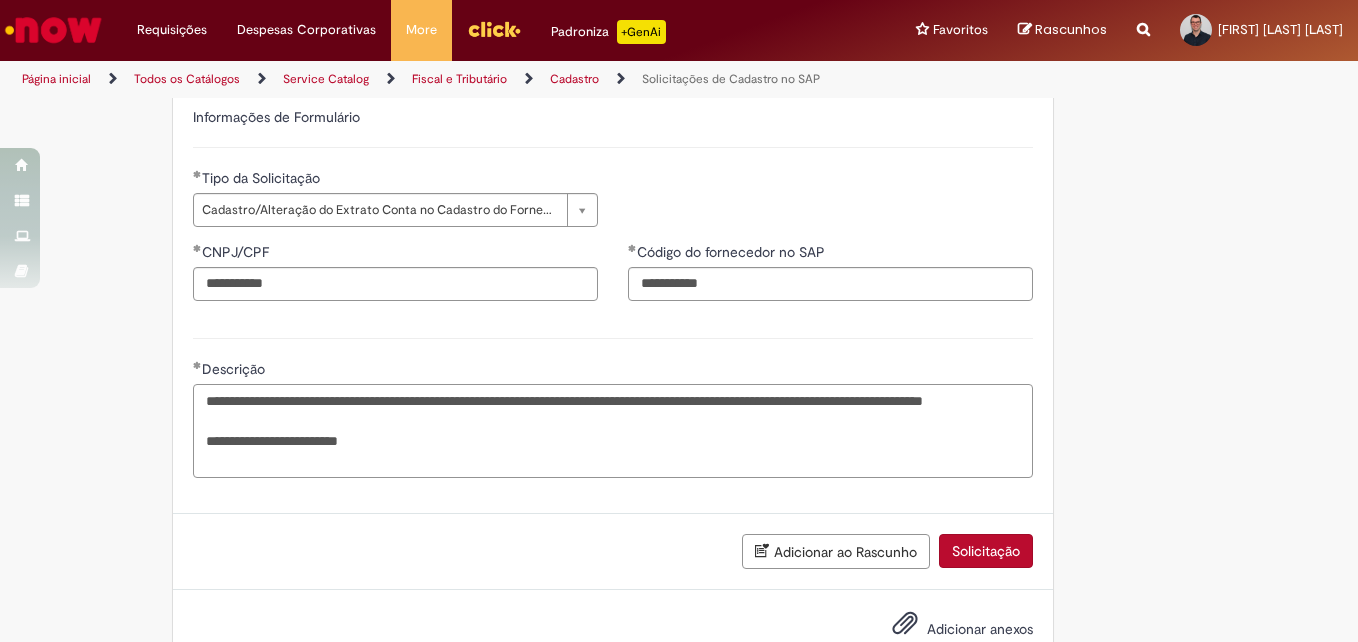 paste on "**********" 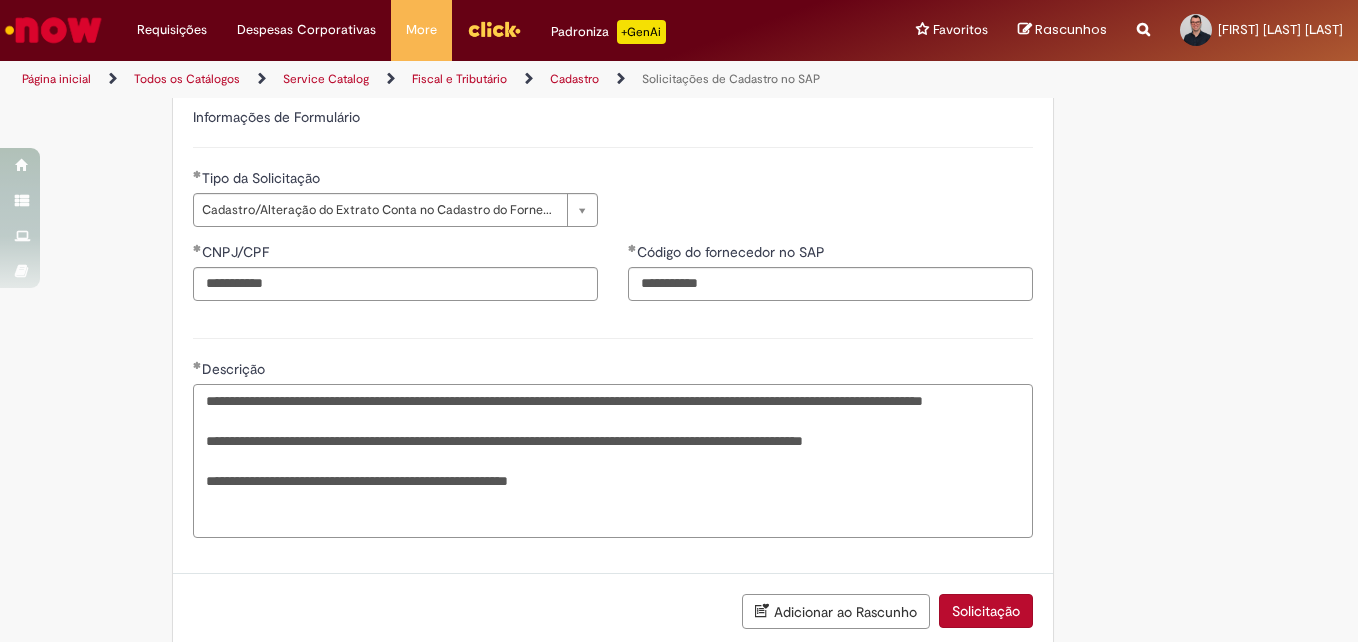 type on "**********" 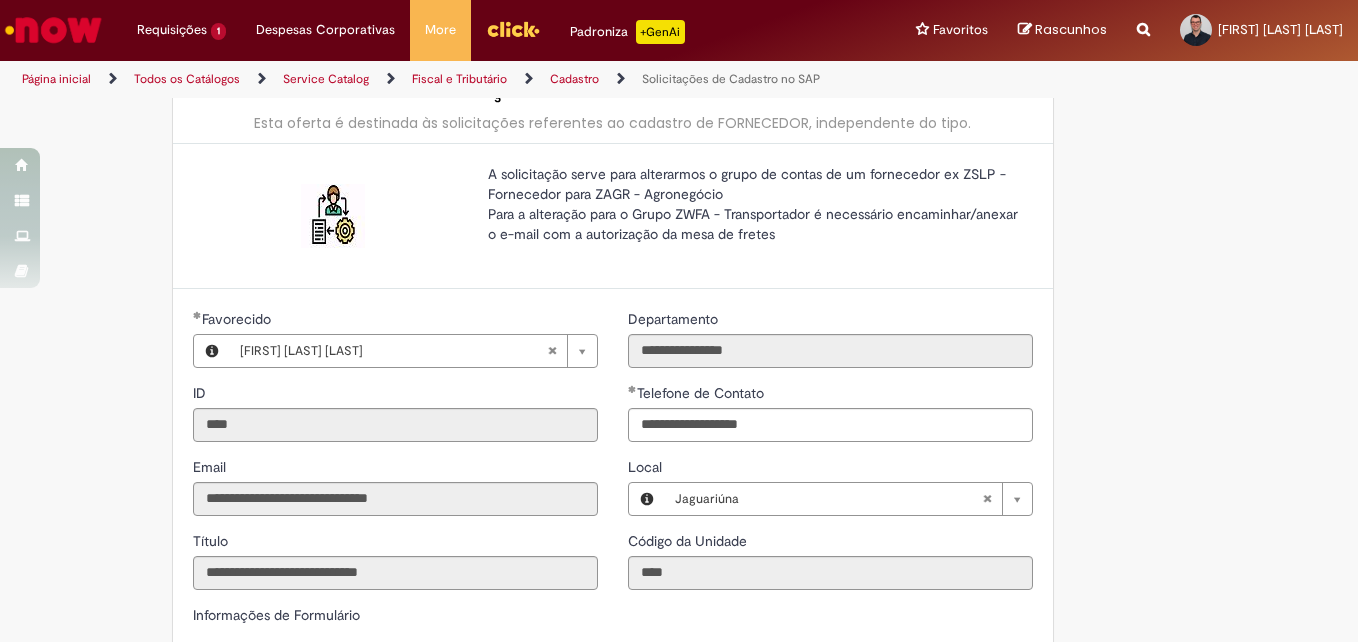 scroll, scrollTop: 82, scrollLeft: 0, axis: vertical 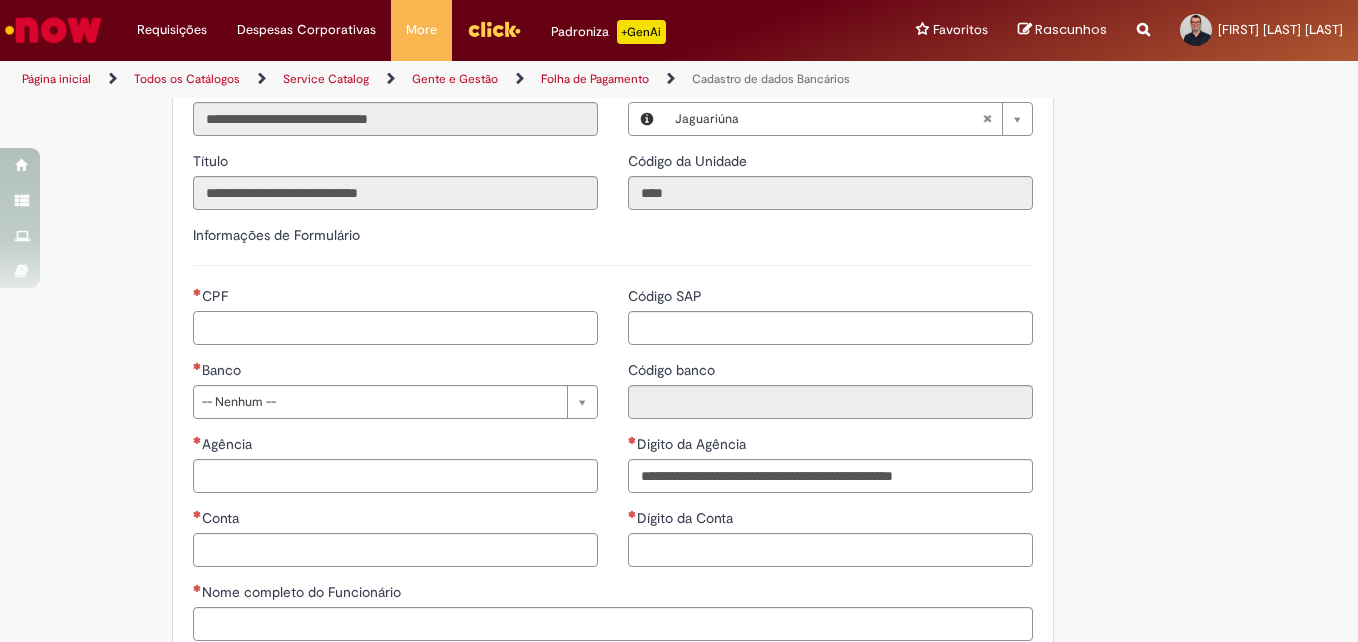 click on "CPF" at bounding box center (395, 328) 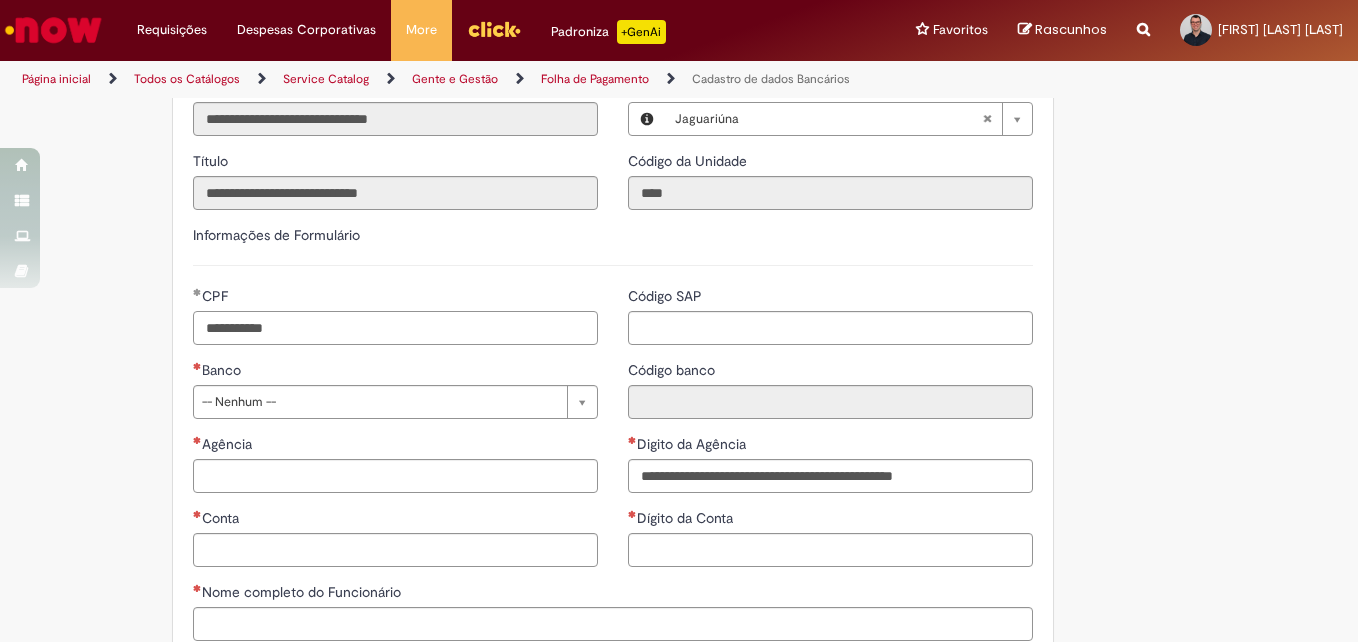 type on "**********" 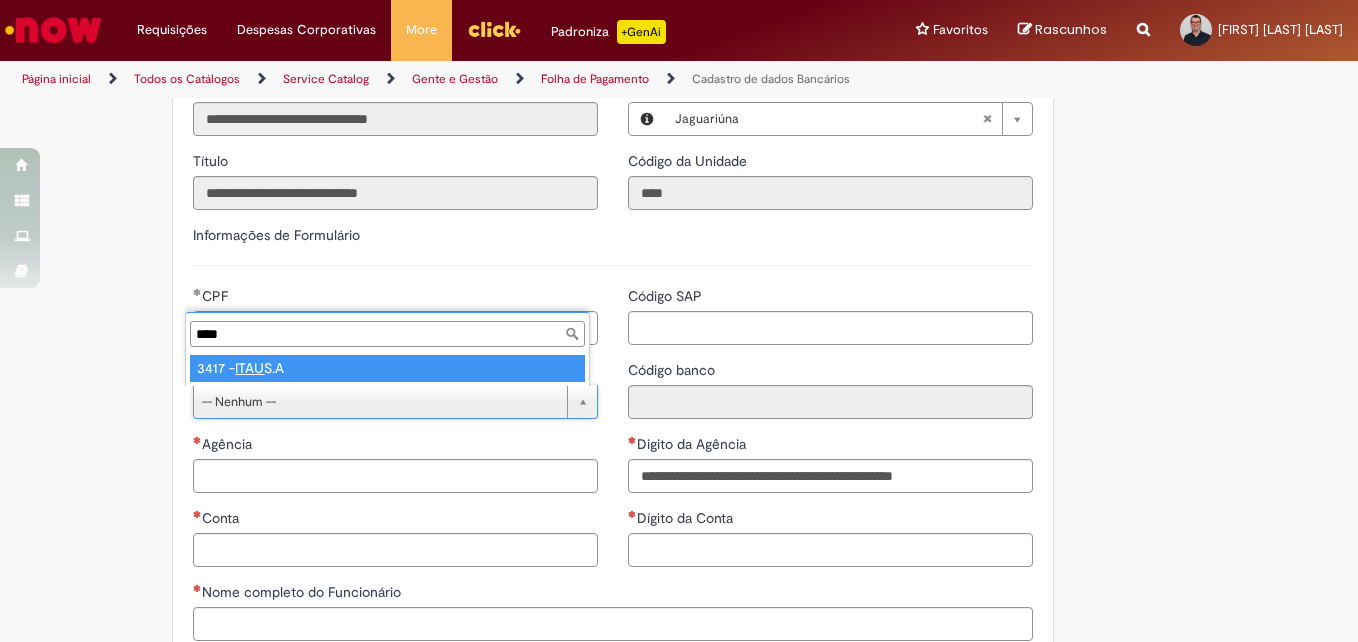 type on "****" 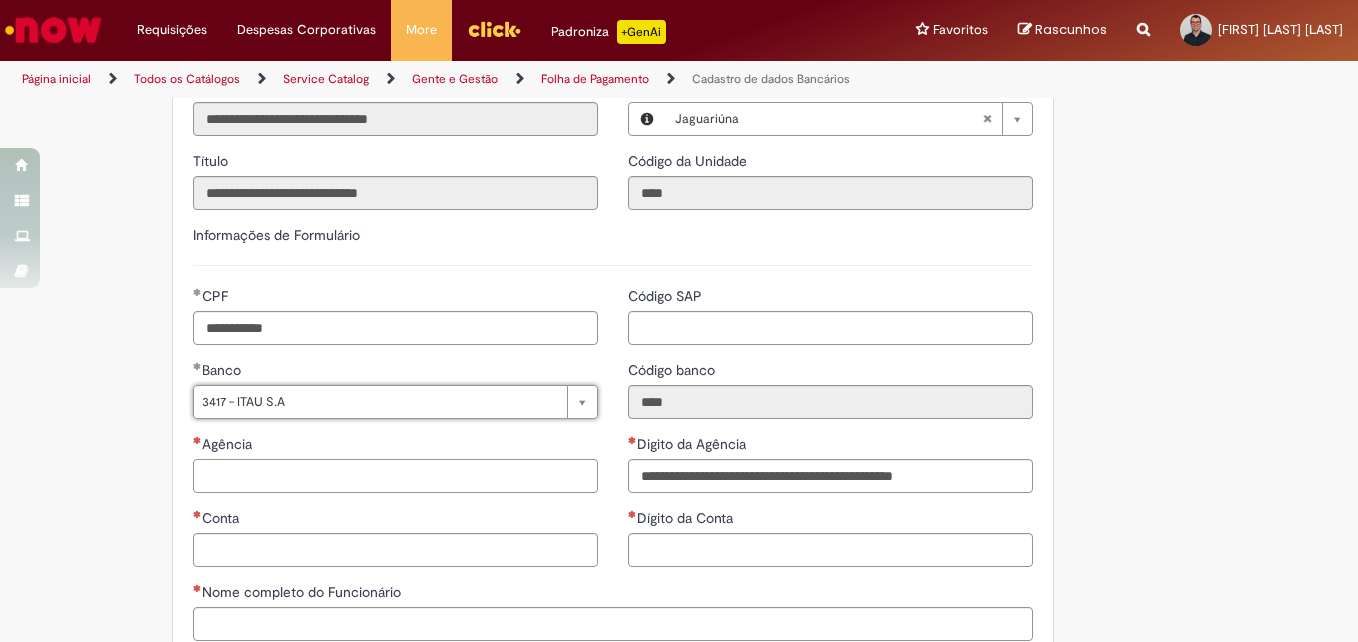 click on "Agência" at bounding box center (395, 476) 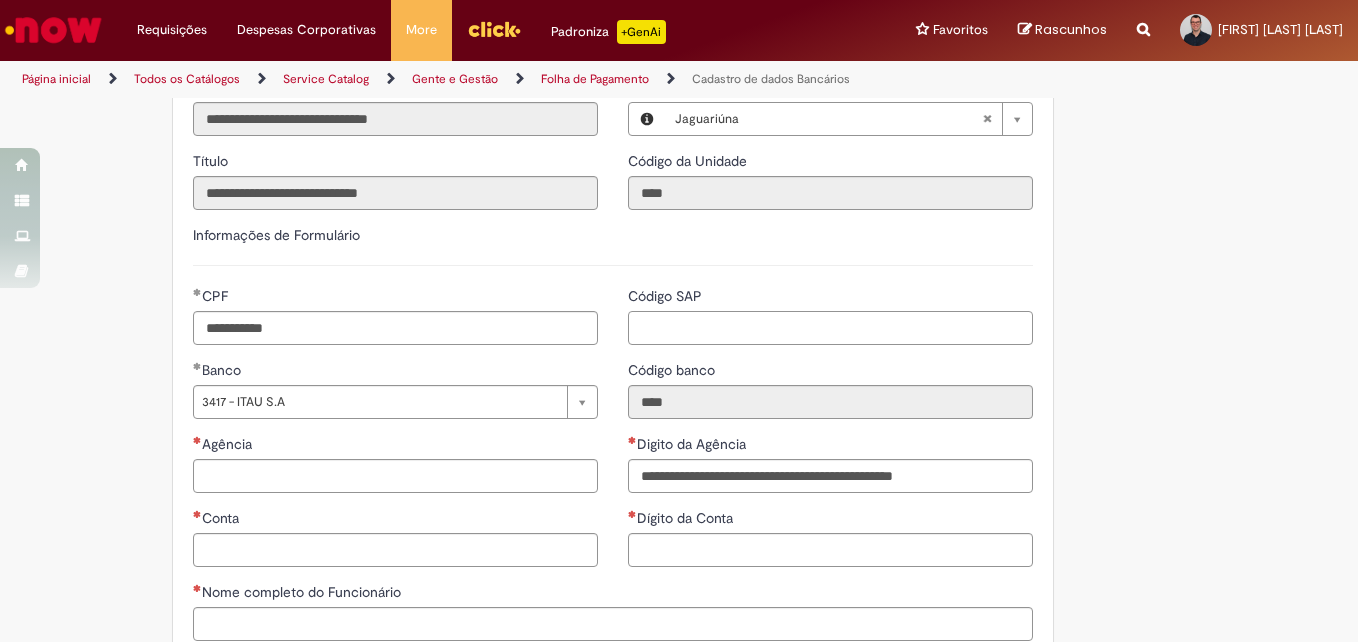click on "Código SAP" at bounding box center (830, 328) 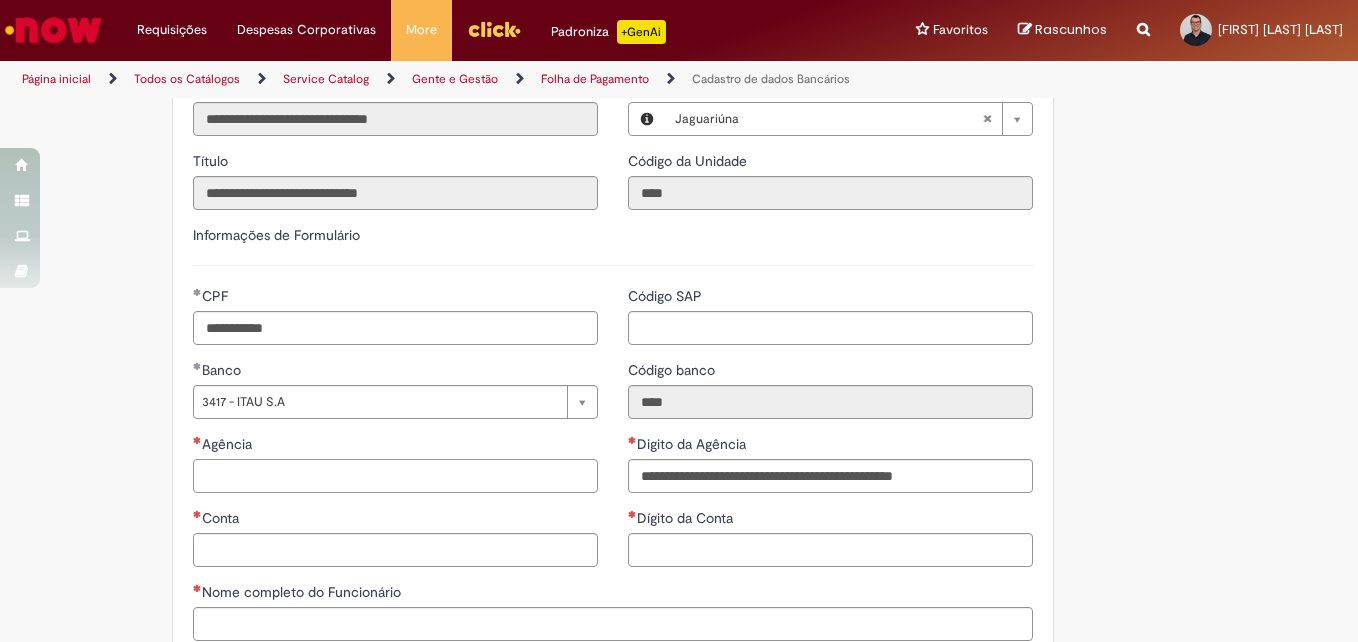click on "Agência" at bounding box center [395, 476] 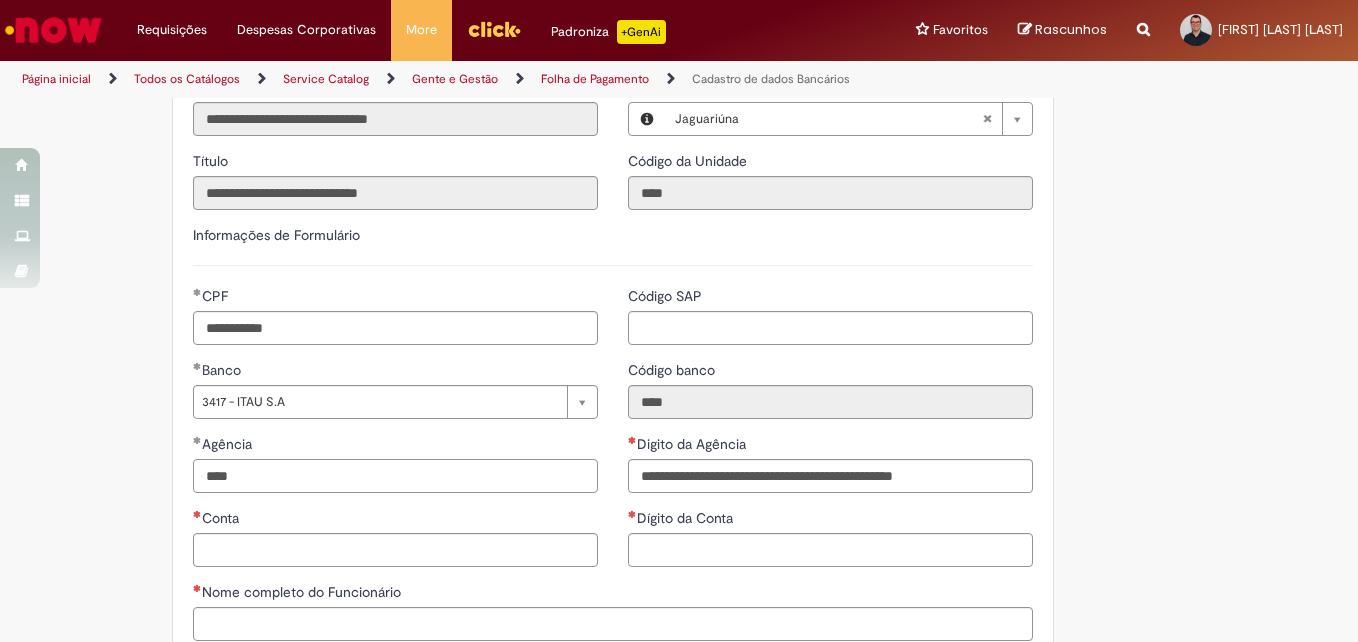 type on "****" 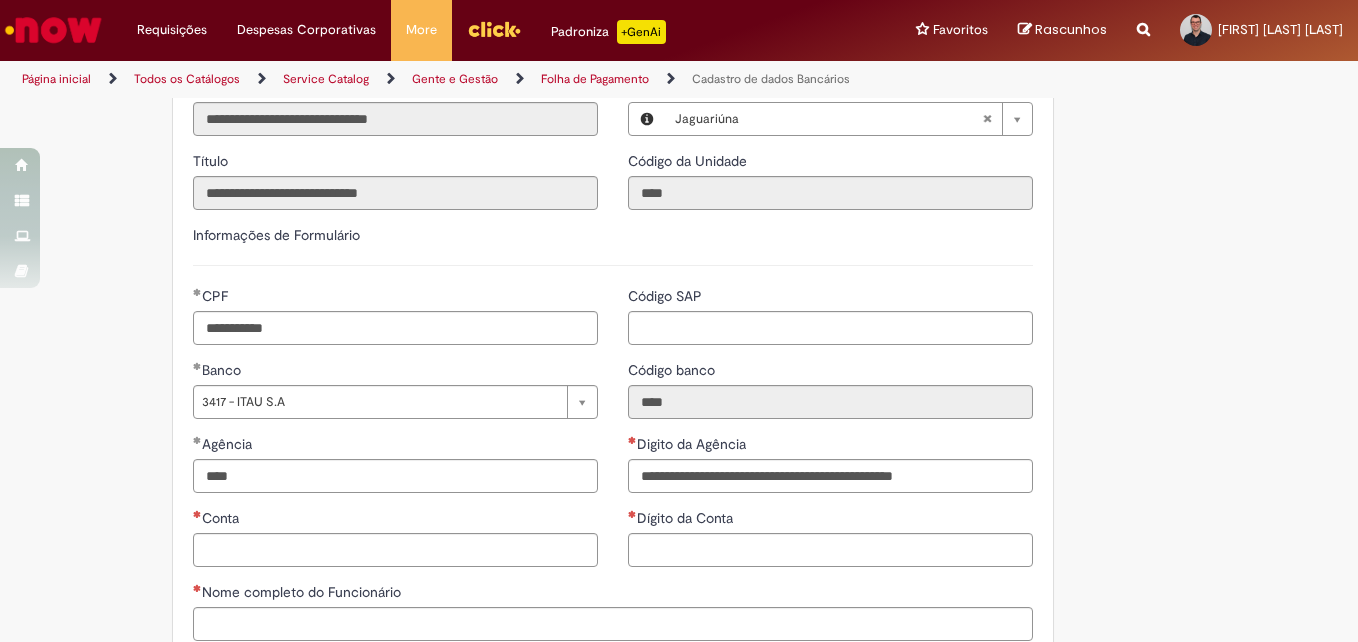 type on "**********" 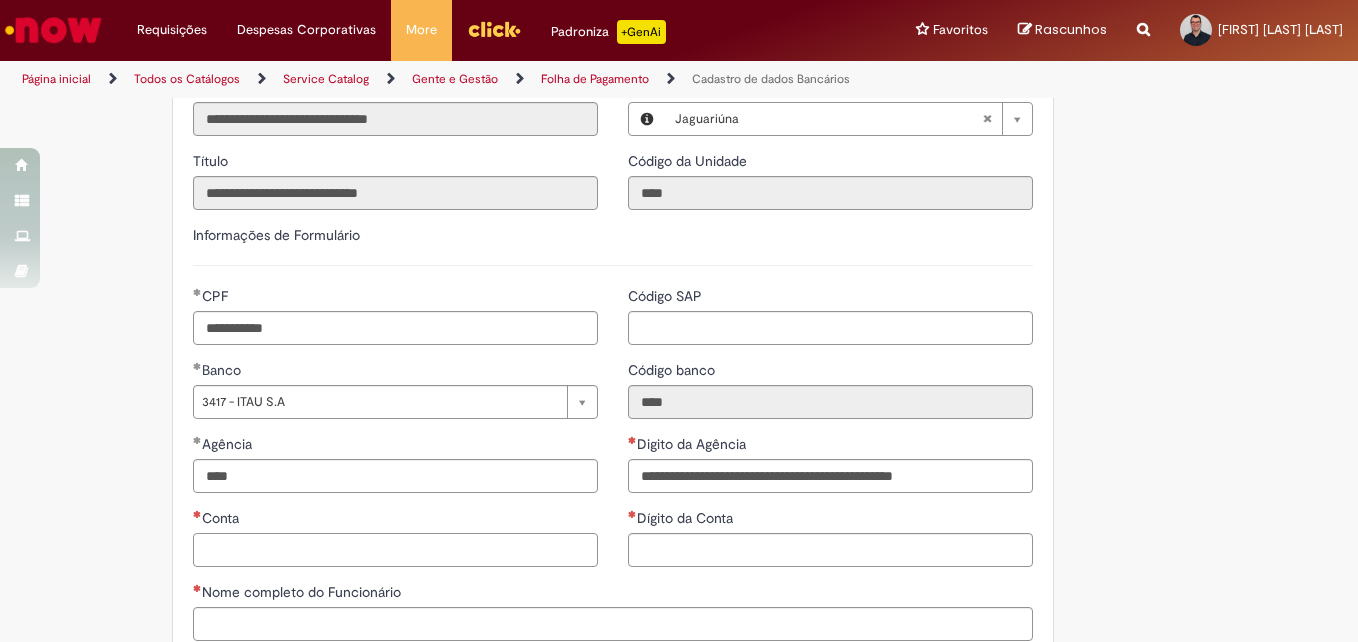 click on "Conta" at bounding box center [395, 550] 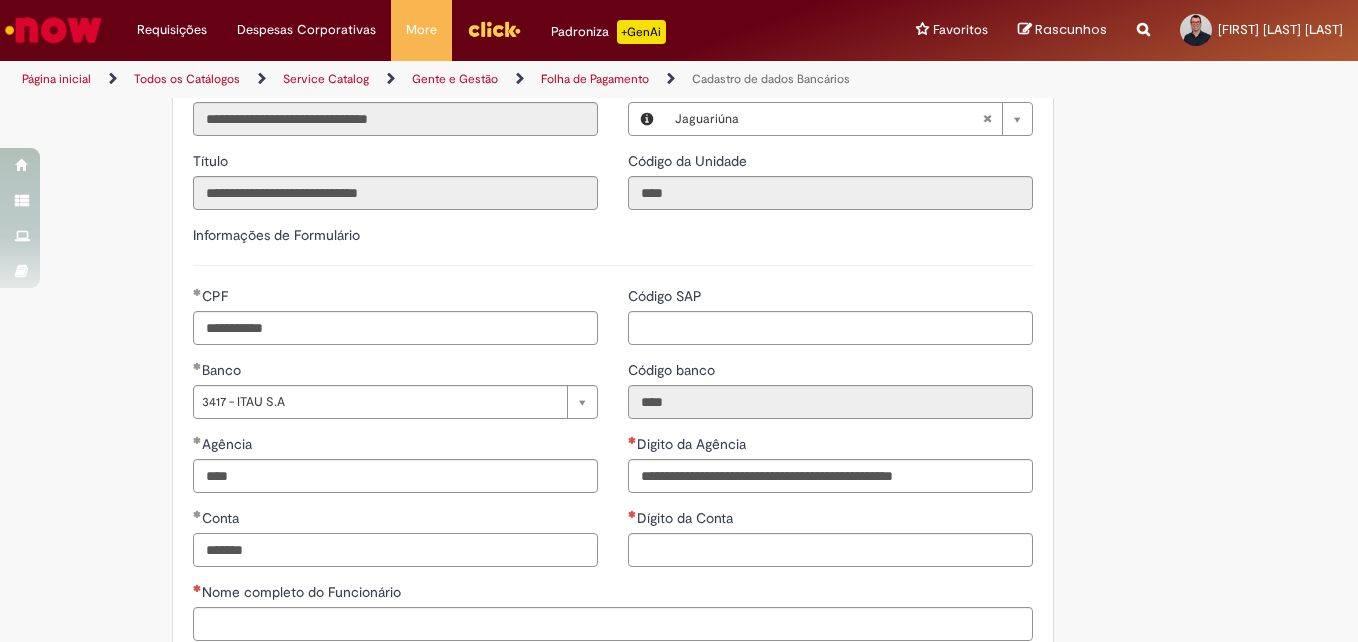 type on "*******" 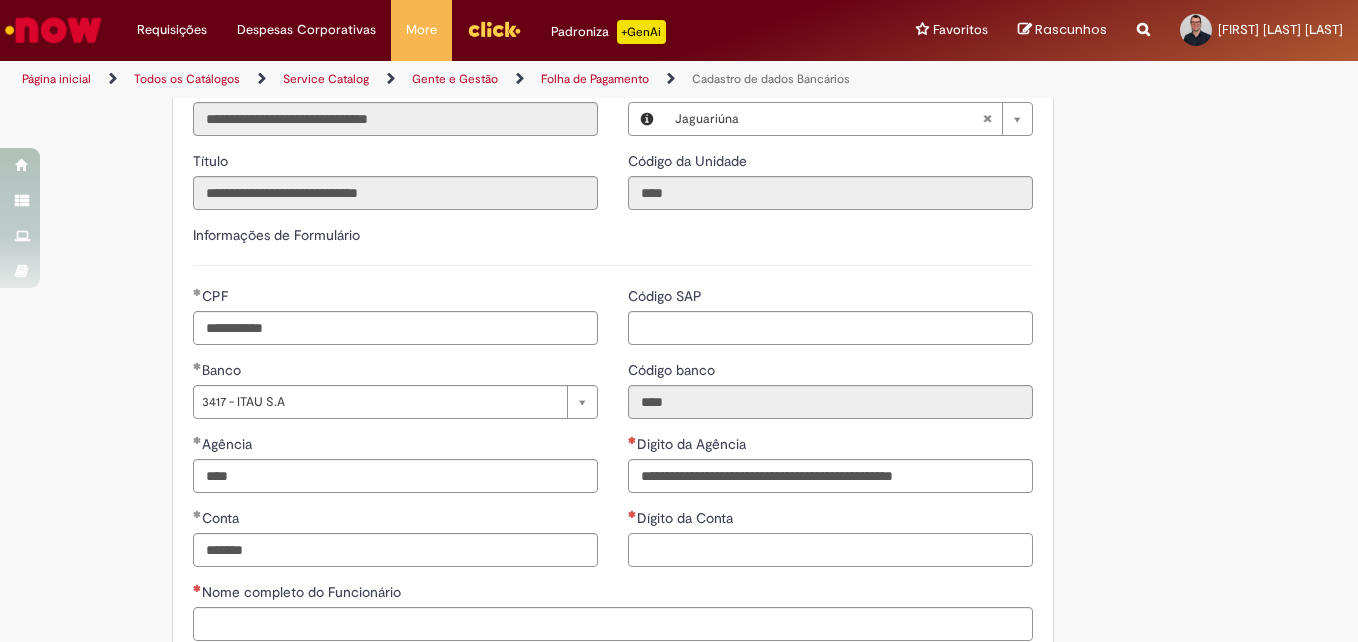 type on "**********" 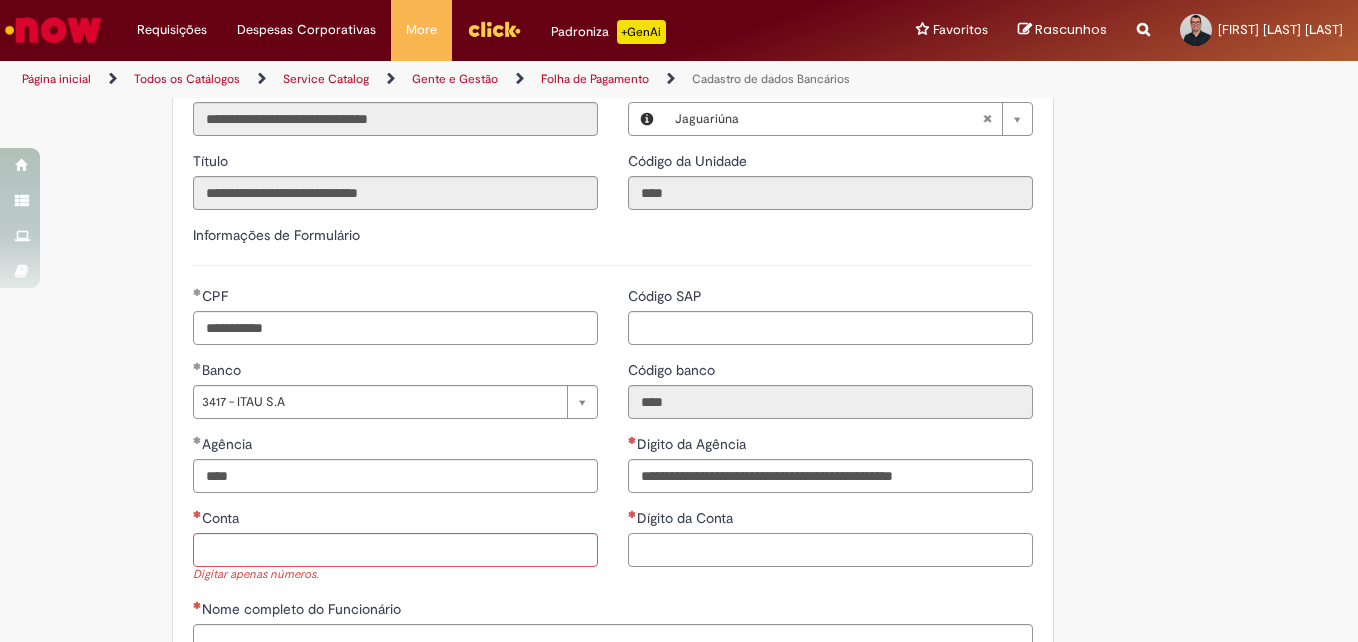 click on "Dígito da Conta" at bounding box center [830, 550] 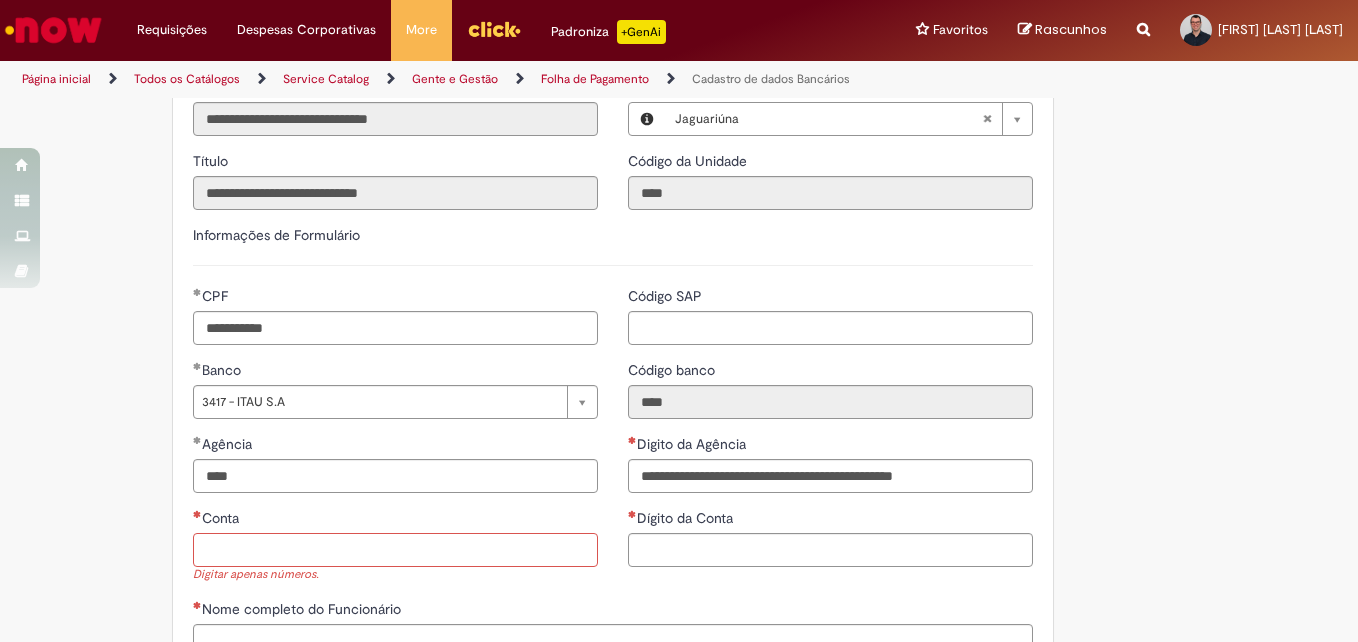click on "Conta" at bounding box center (395, 550) 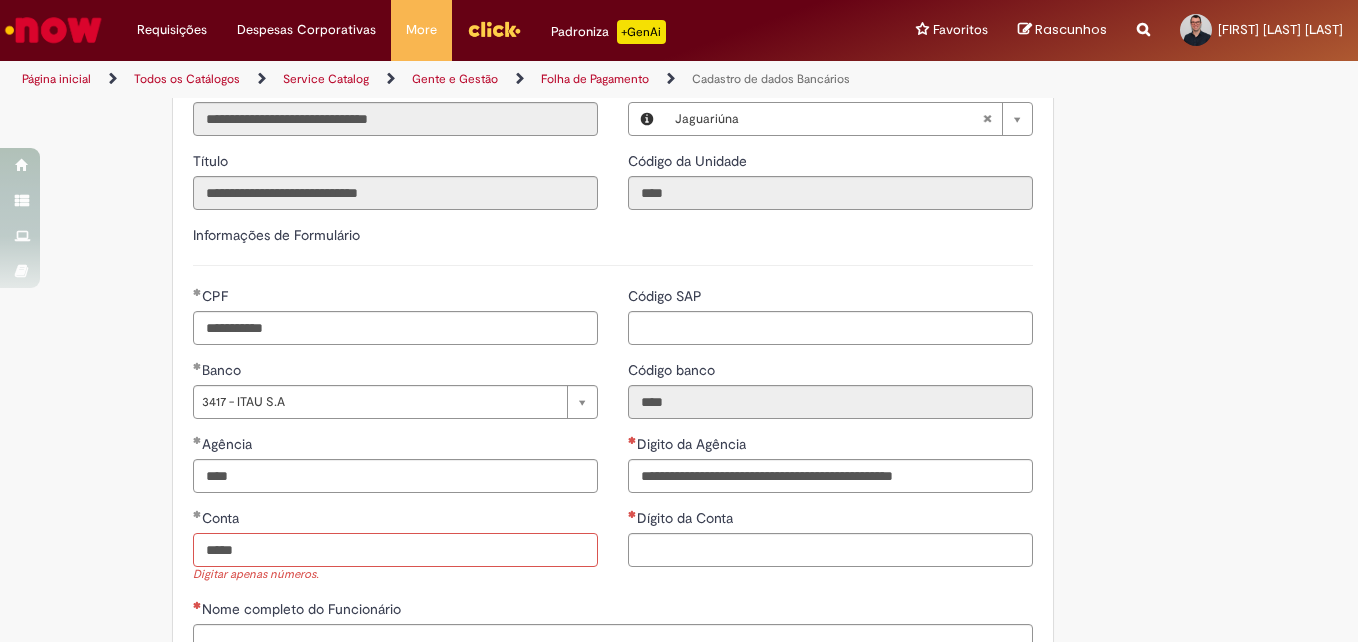 type on "*****" 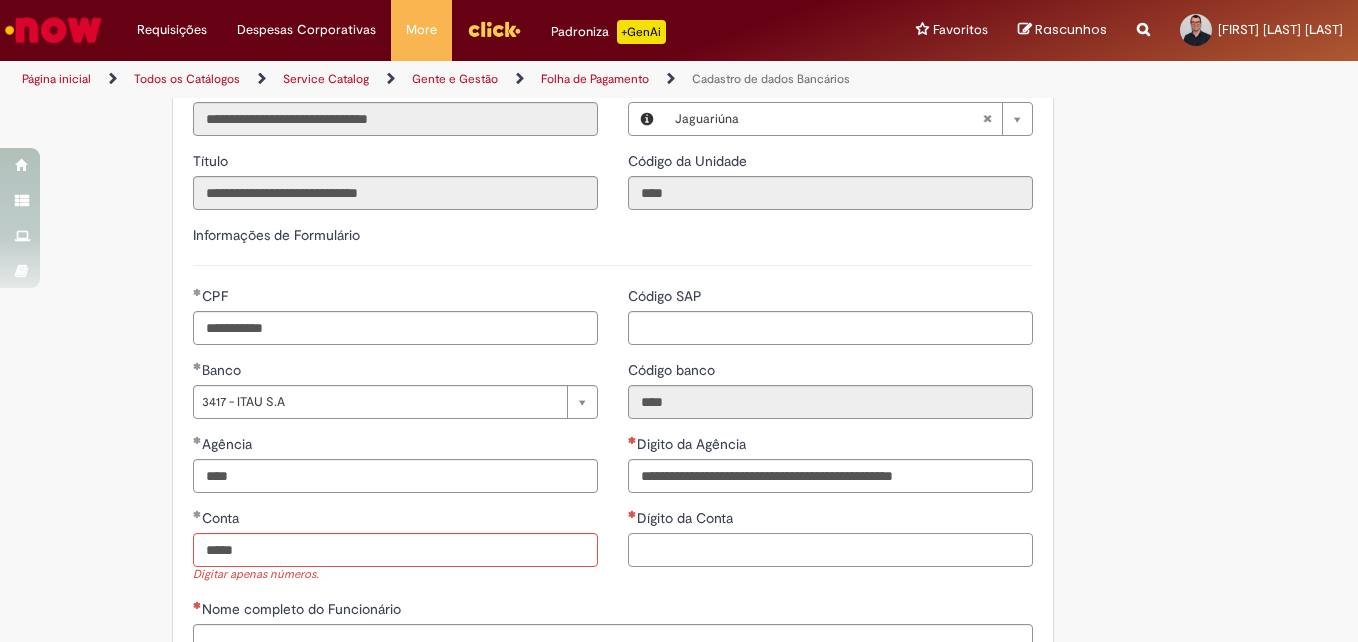 type on "**********" 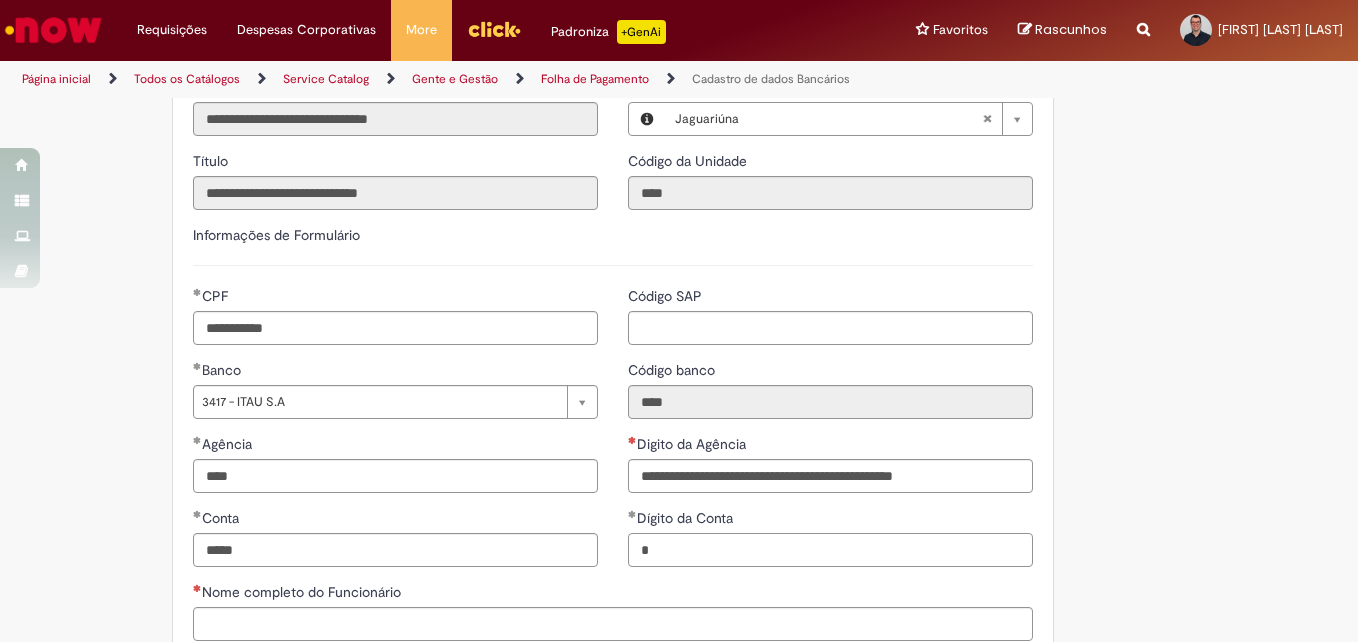 type on "*" 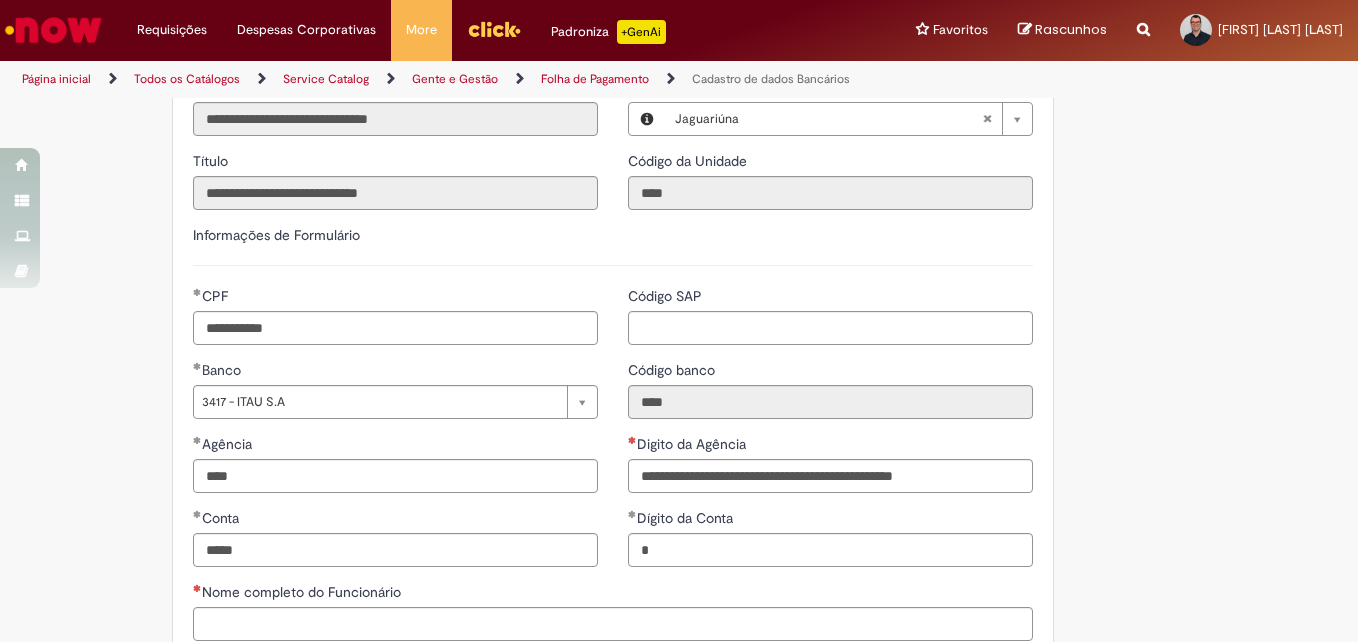 type on "**********" 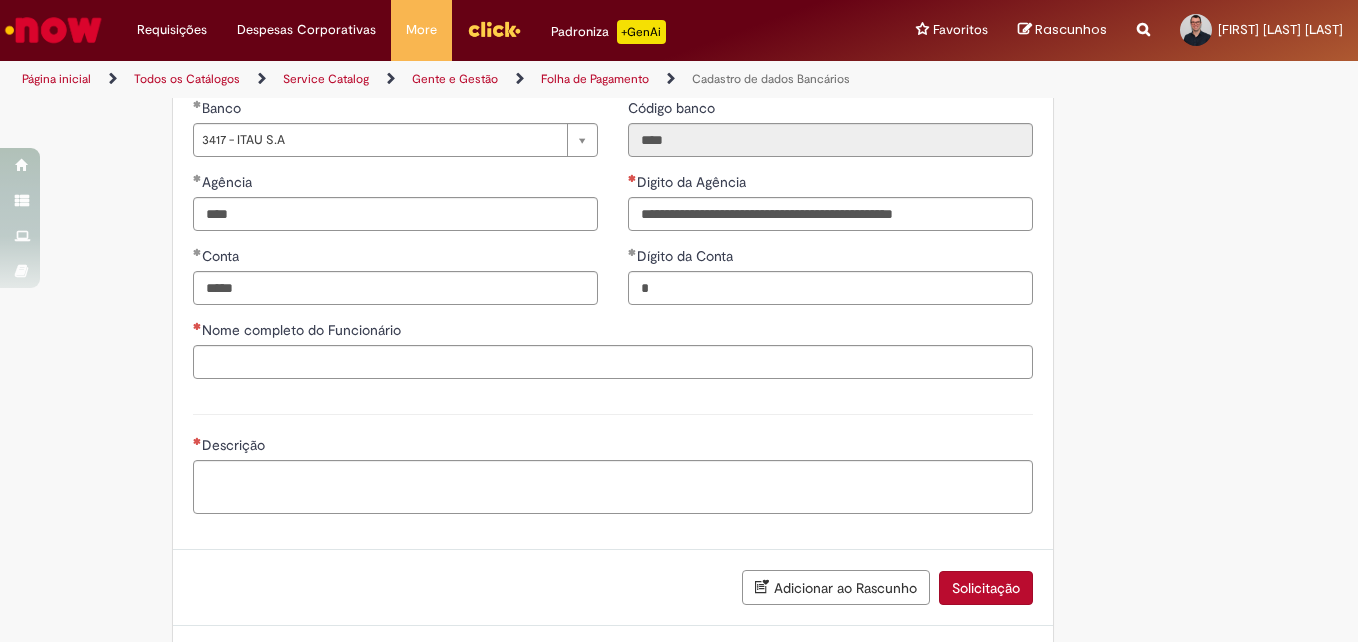 scroll, scrollTop: 1000, scrollLeft: 0, axis: vertical 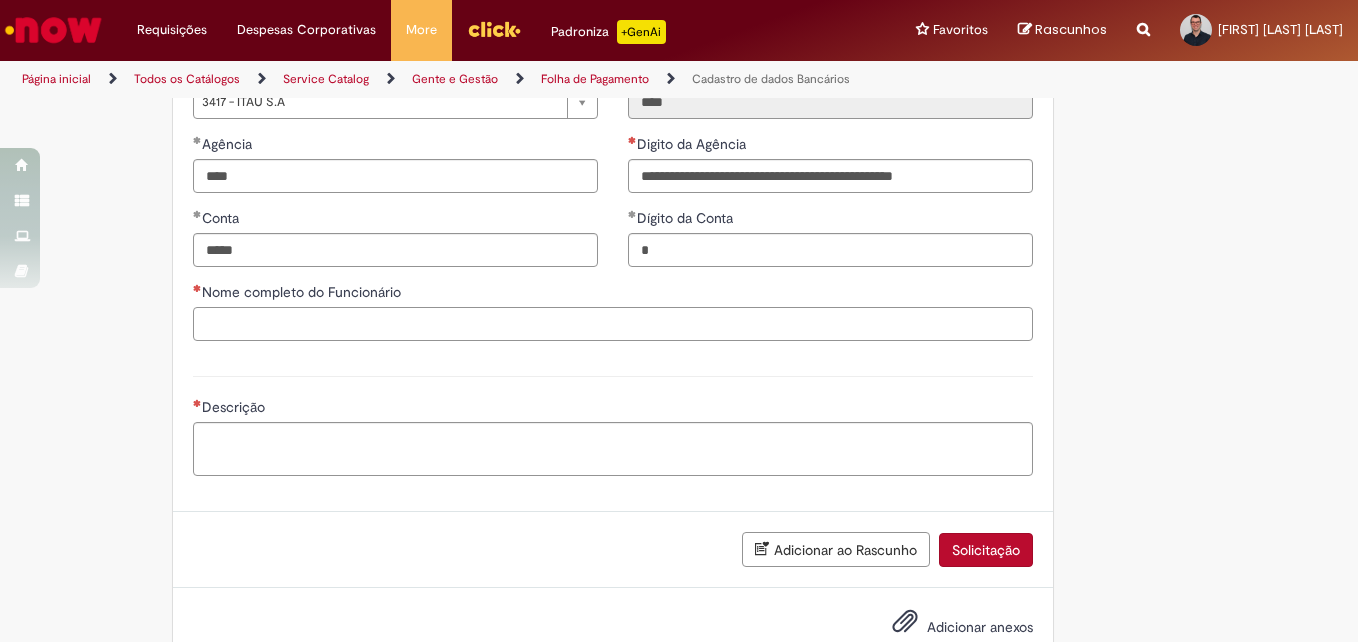 click on "Nome completo do Funcionário" at bounding box center (613, 324) 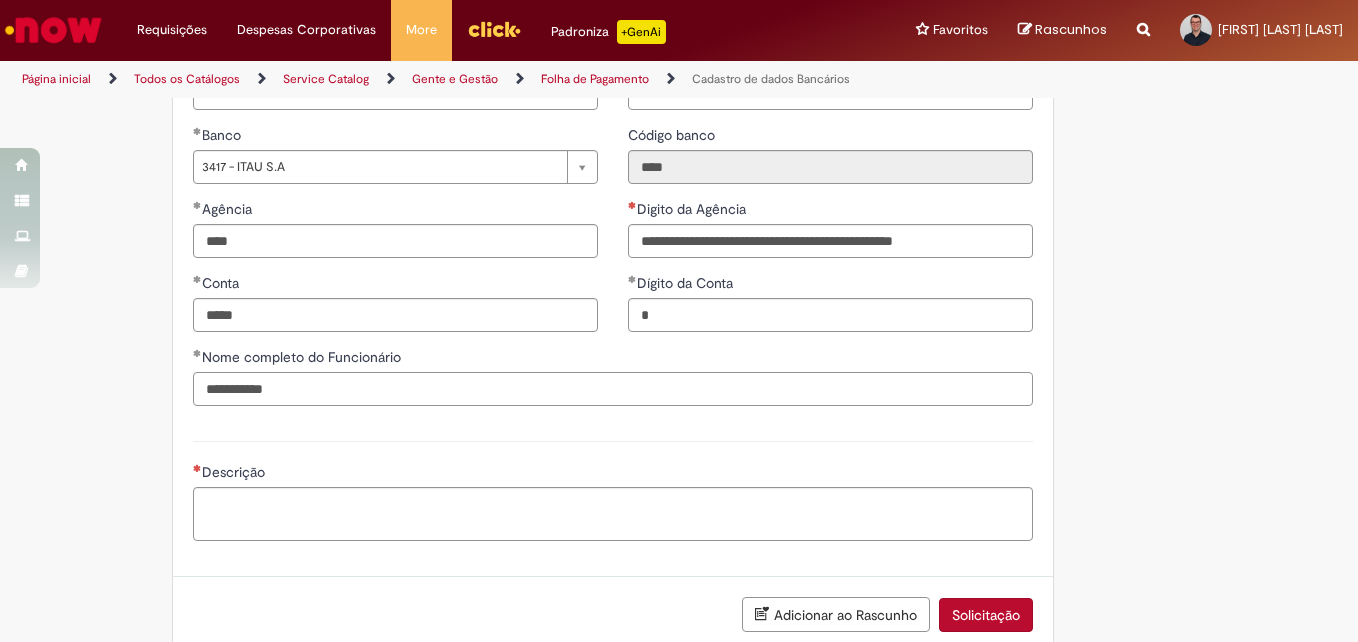 scroll, scrollTop: 900, scrollLeft: 0, axis: vertical 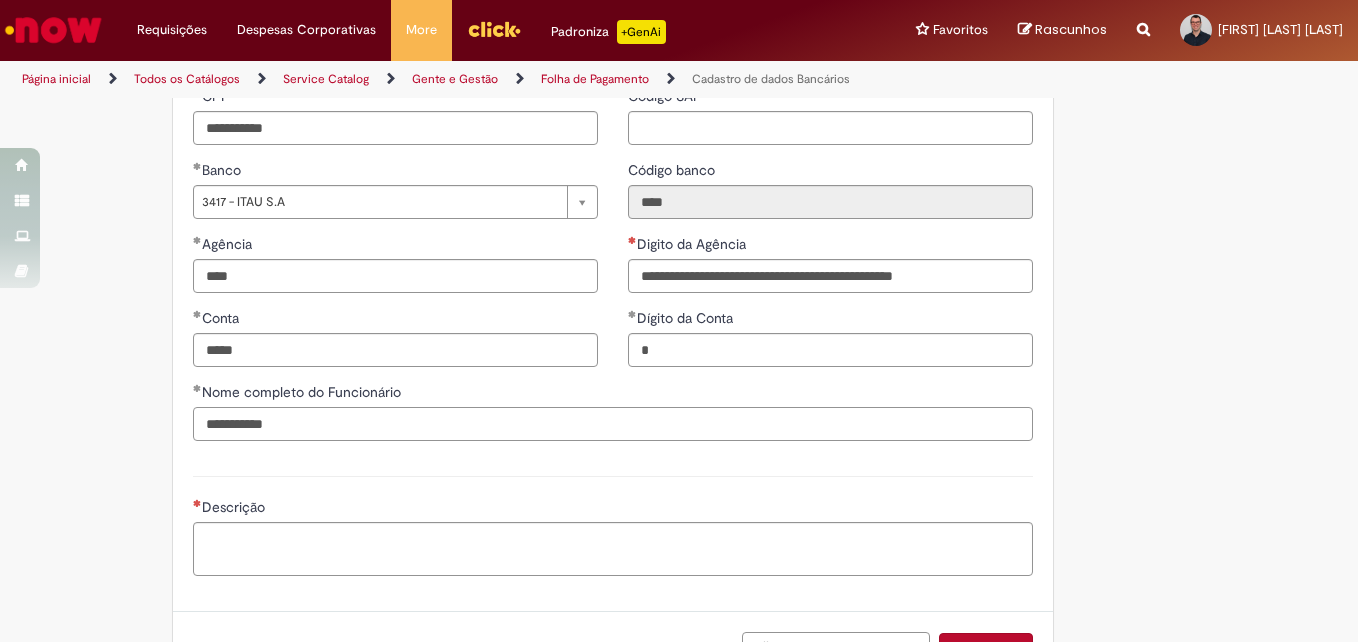 type on "**********" 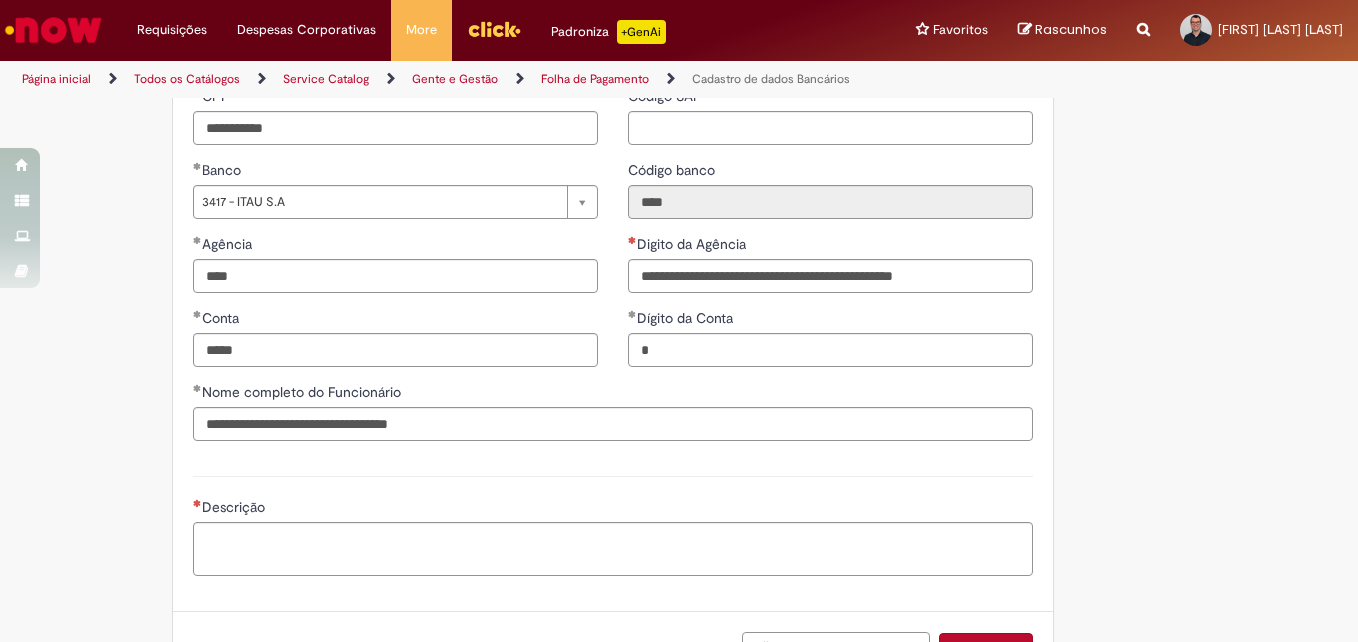 type on "**********" 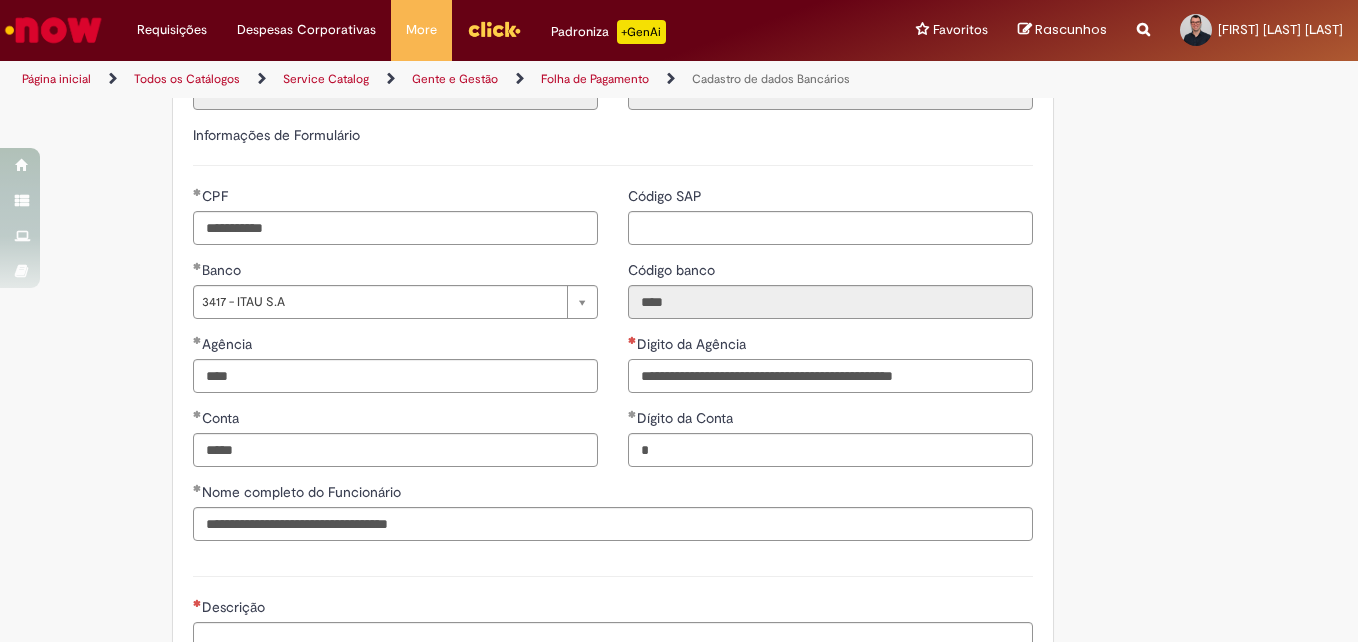 click on "Digito da Agência" at bounding box center [830, 376] 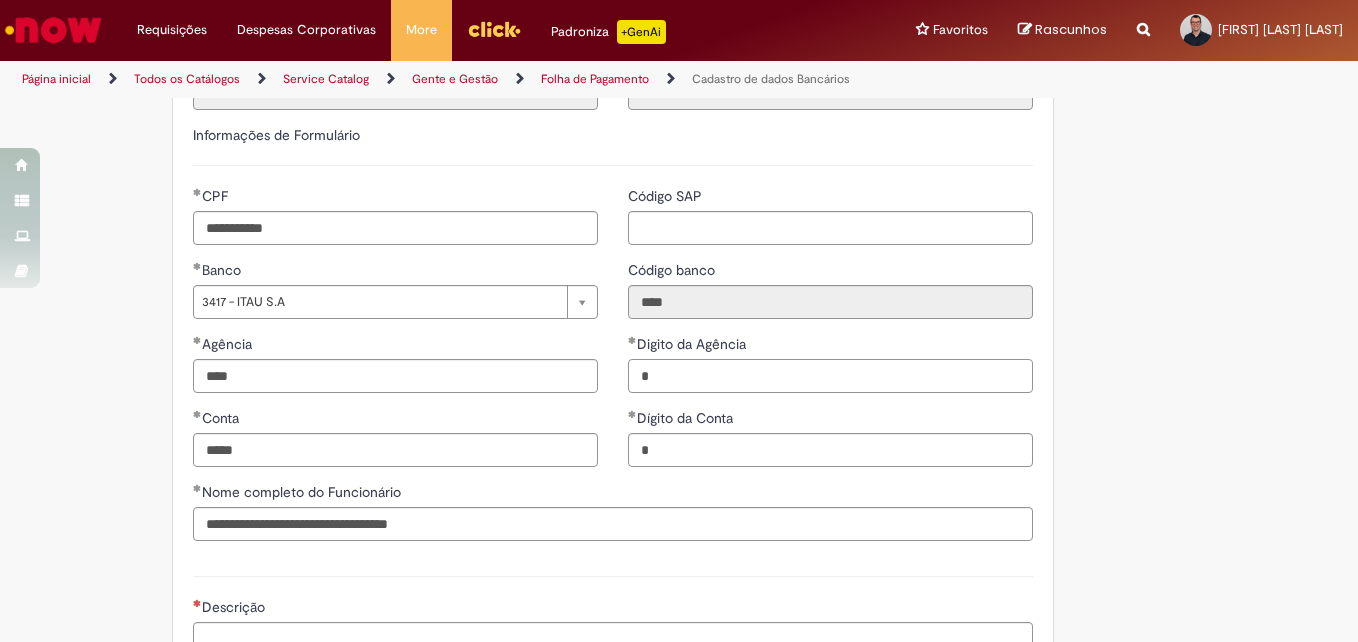 type on "*" 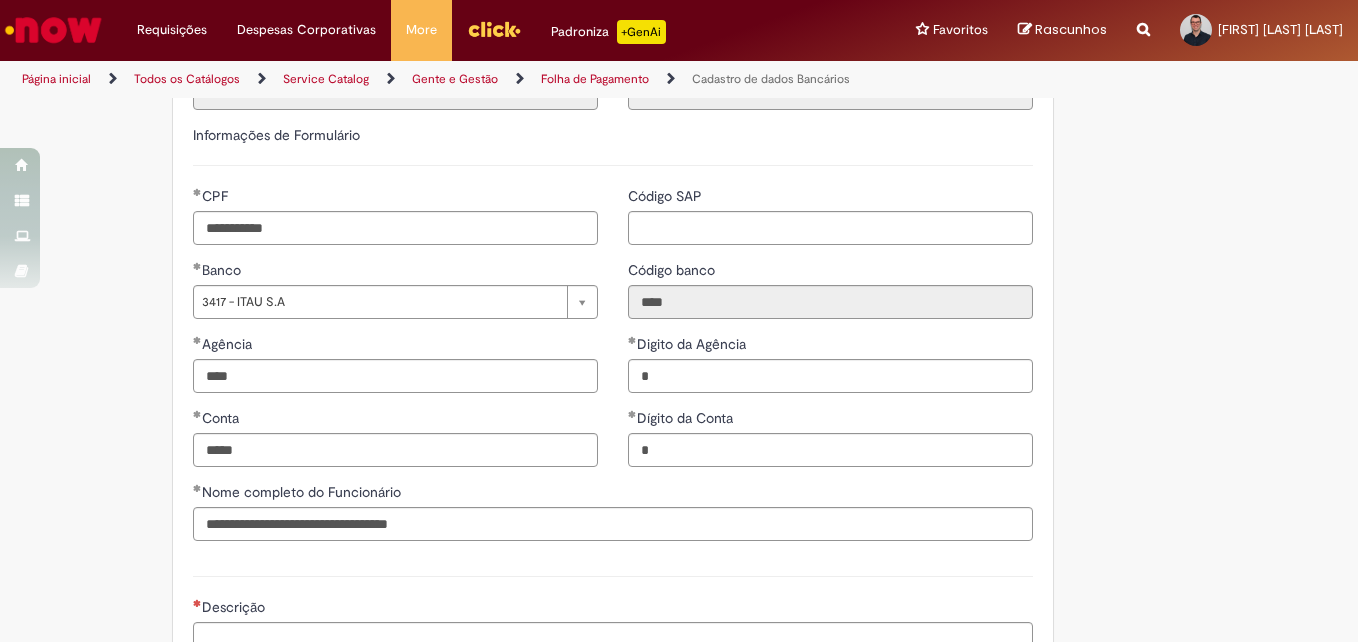 type on "**********" 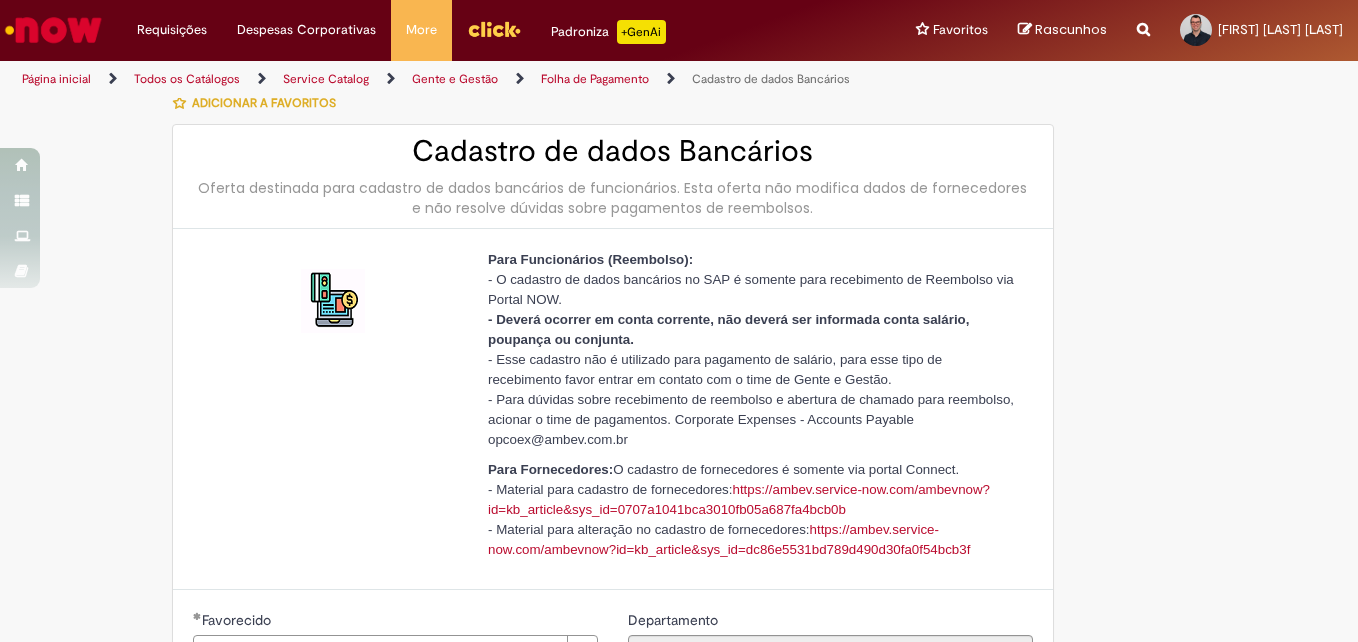 scroll, scrollTop: 0, scrollLeft: 0, axis: both 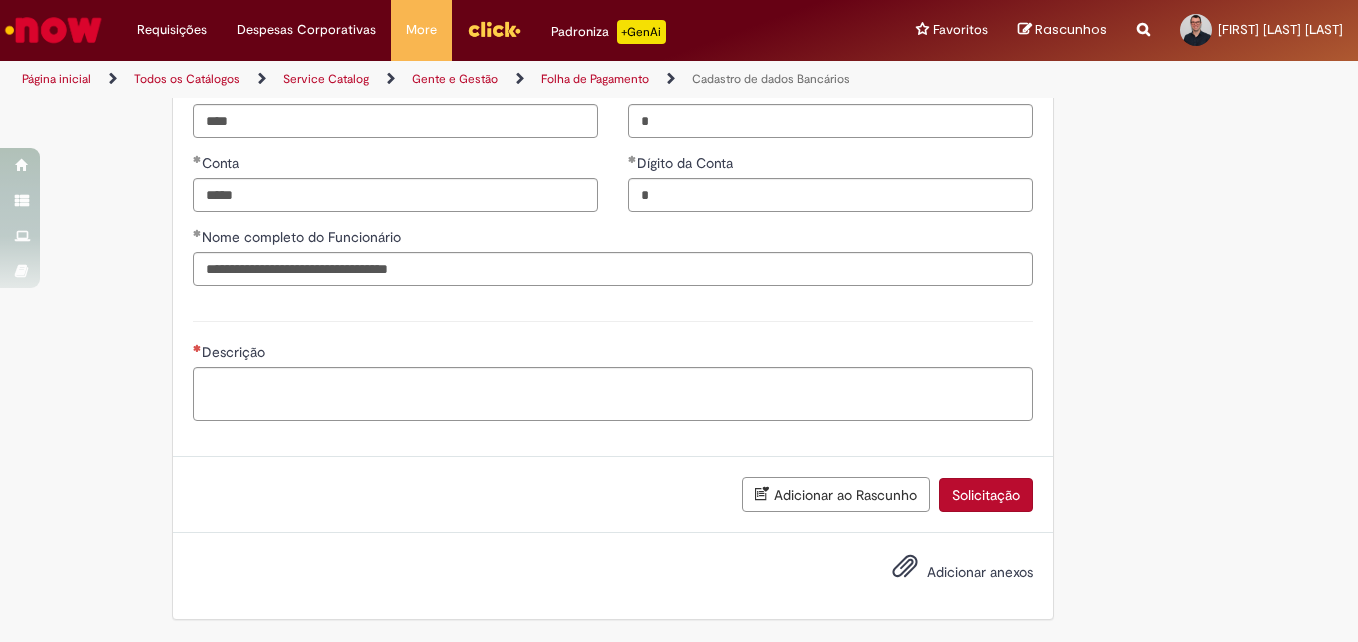 click on "Solicitação" at bounding box center (986, 495) 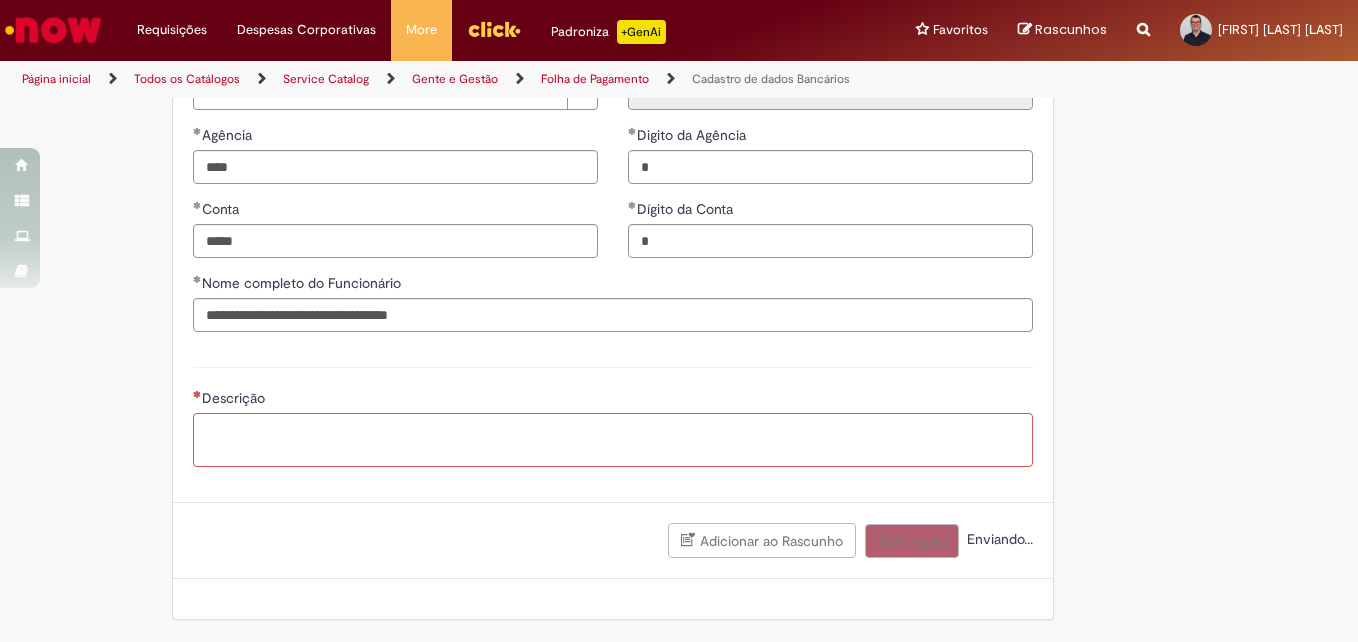 scroll, scrollTop: 1009, scrollLeft: 0, axis: vertical 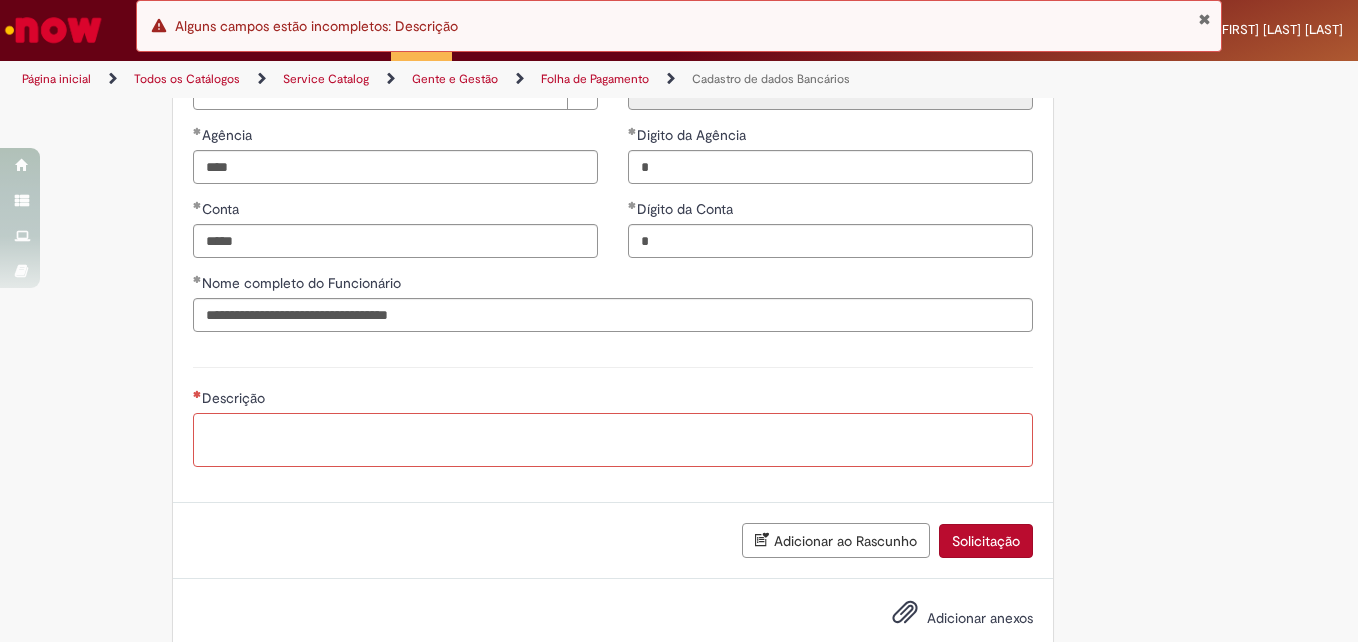 click on "Descrição" at bounding box center (613, 440) 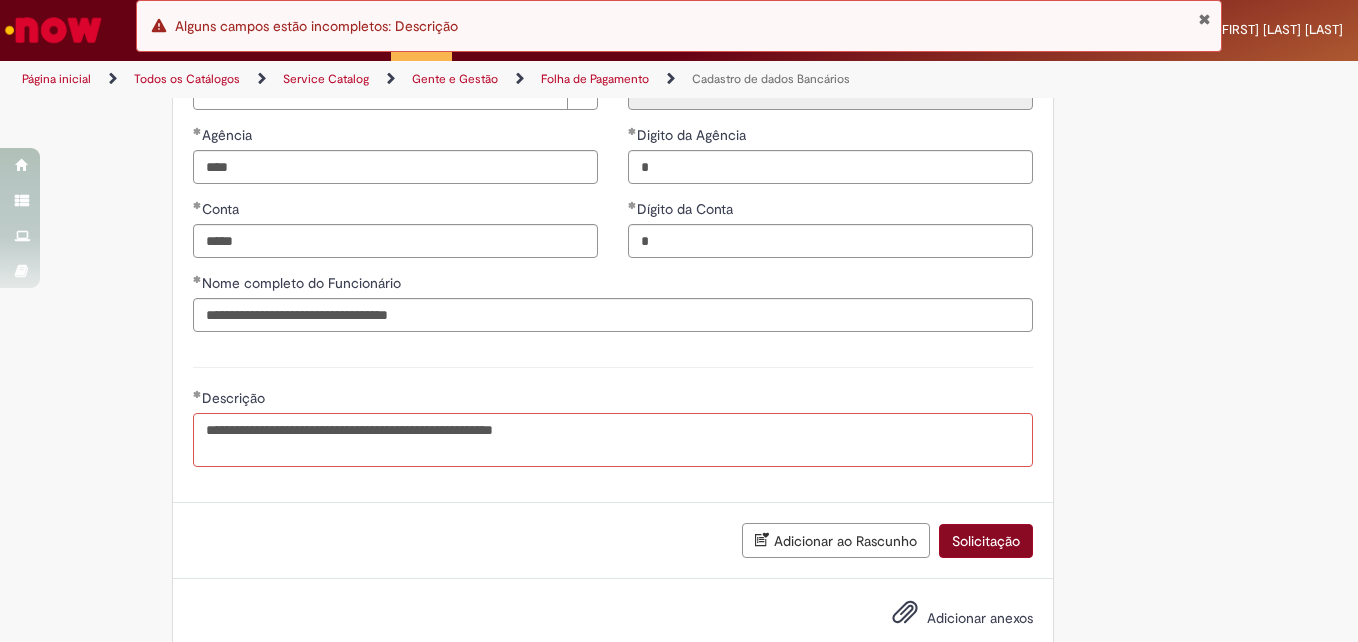 type on "**********" 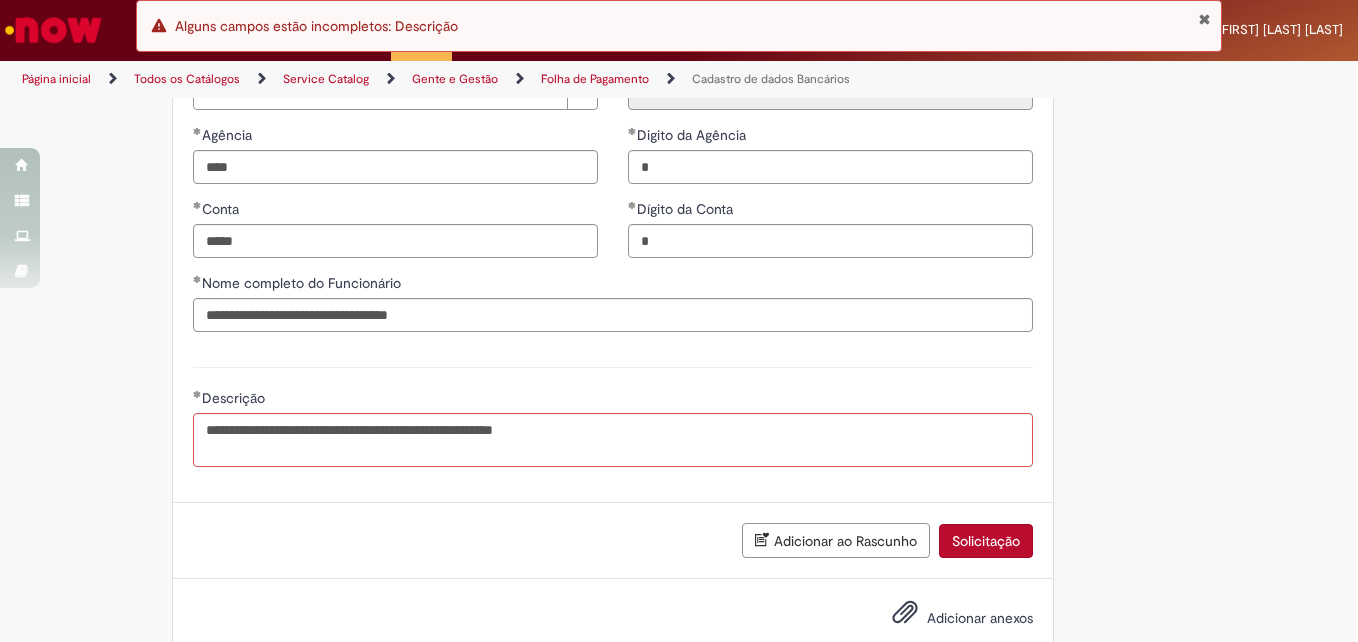 type on "**********" 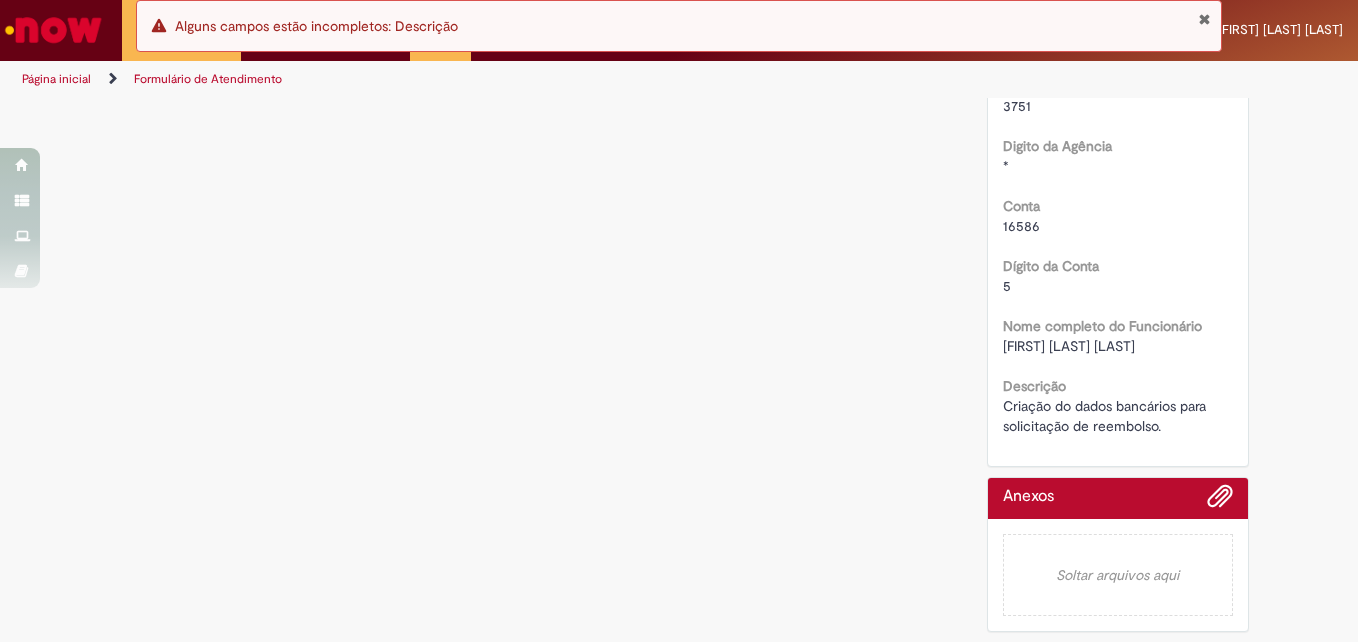 scroll, scrollTop: 0, scrollLeft: 0, axis: both 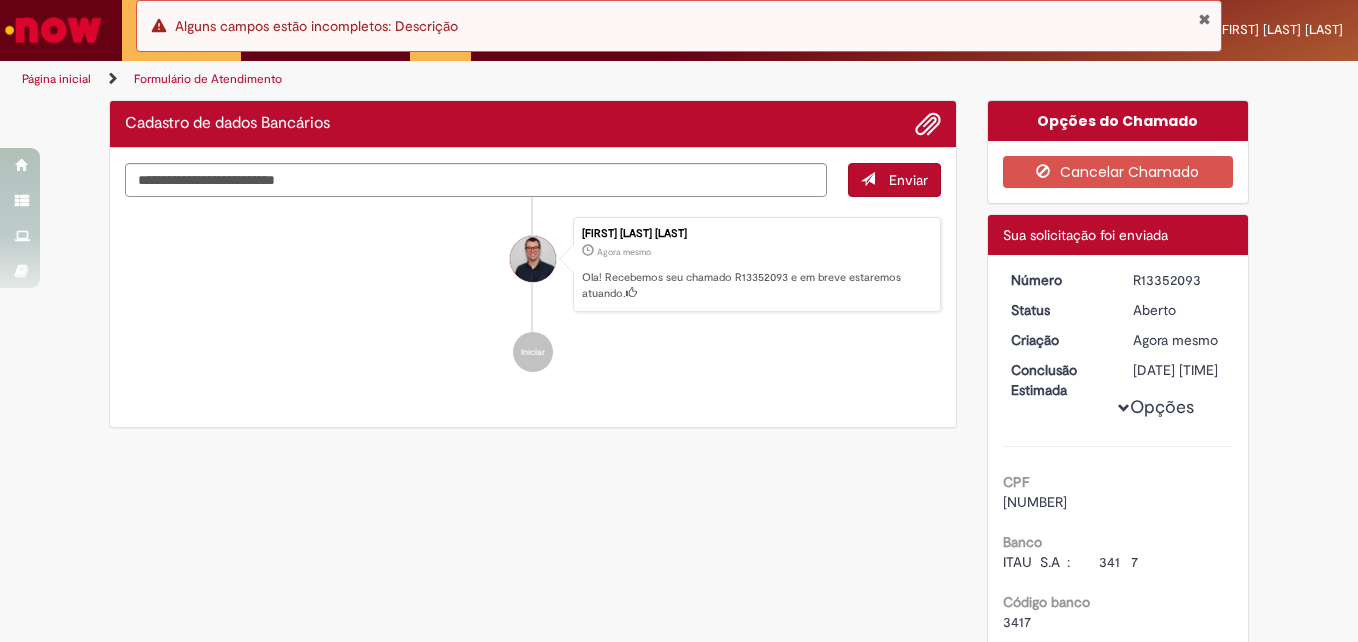 drag, startPoint x: 824, startPoint y: 495, endPoint x: 829, endPoint y: 477, distance: 18.681541 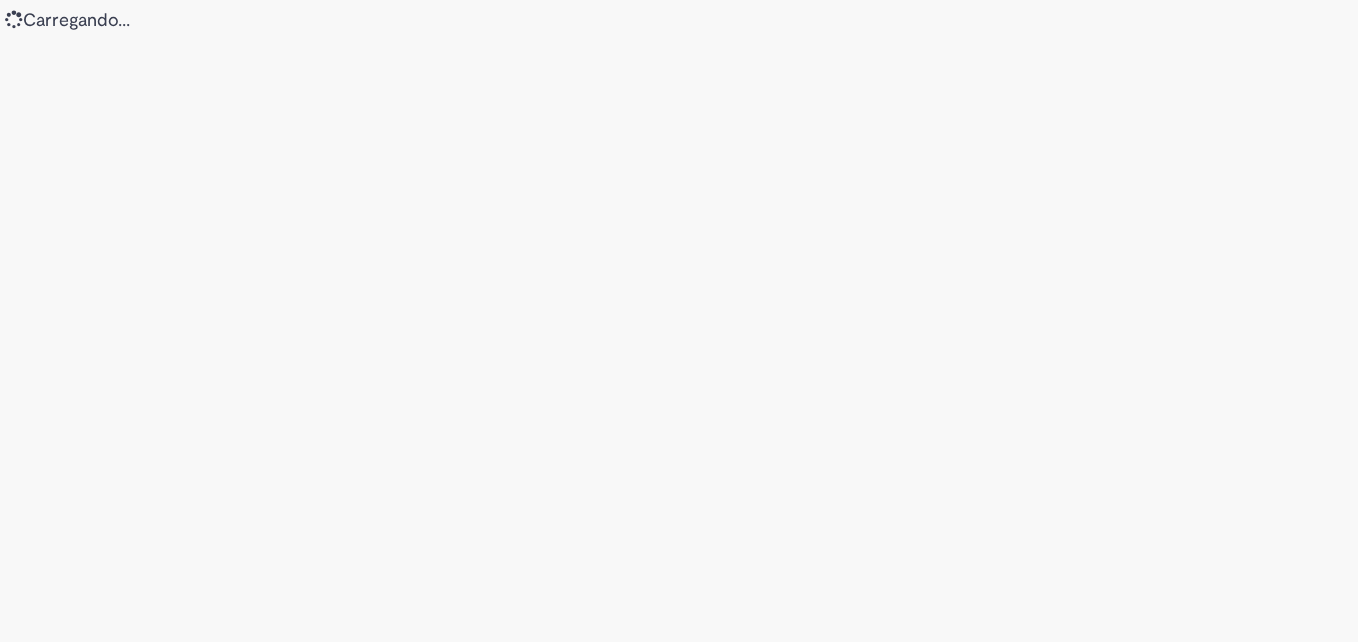 scroll, scrollTop: 0, scrollLeft: 0, axis: both 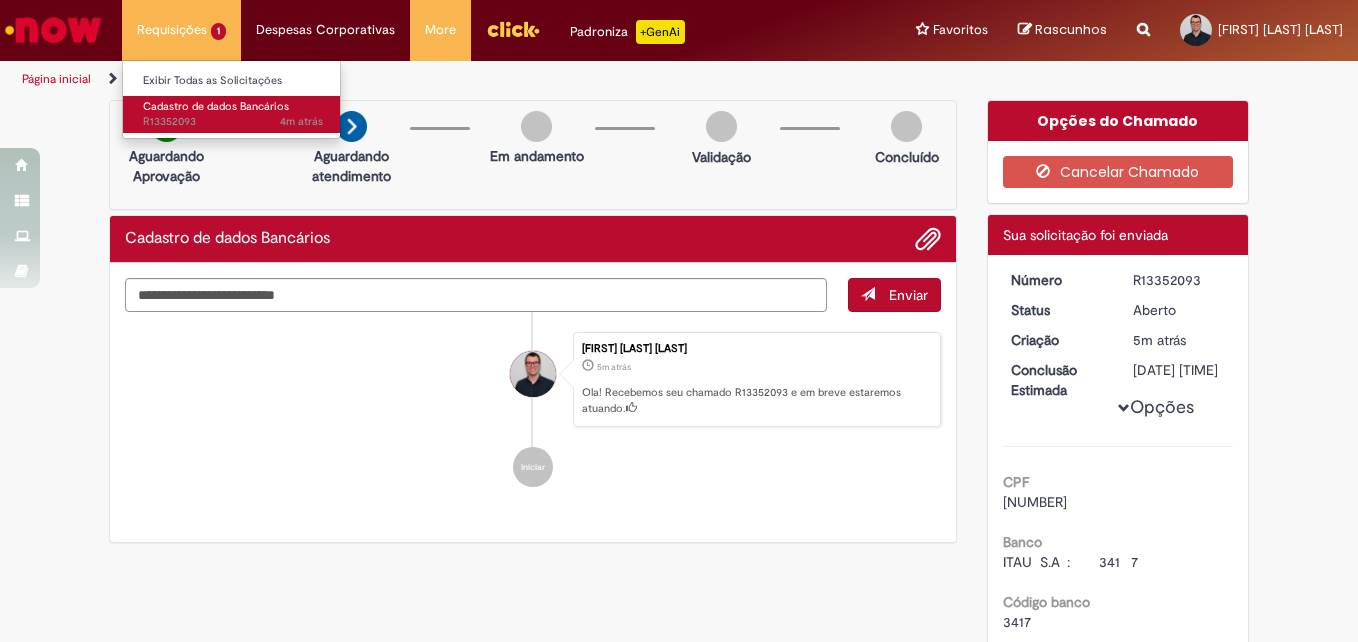 click on "[TIME] [TIME] R[NUMBER]" at bounding box center (233, 122) 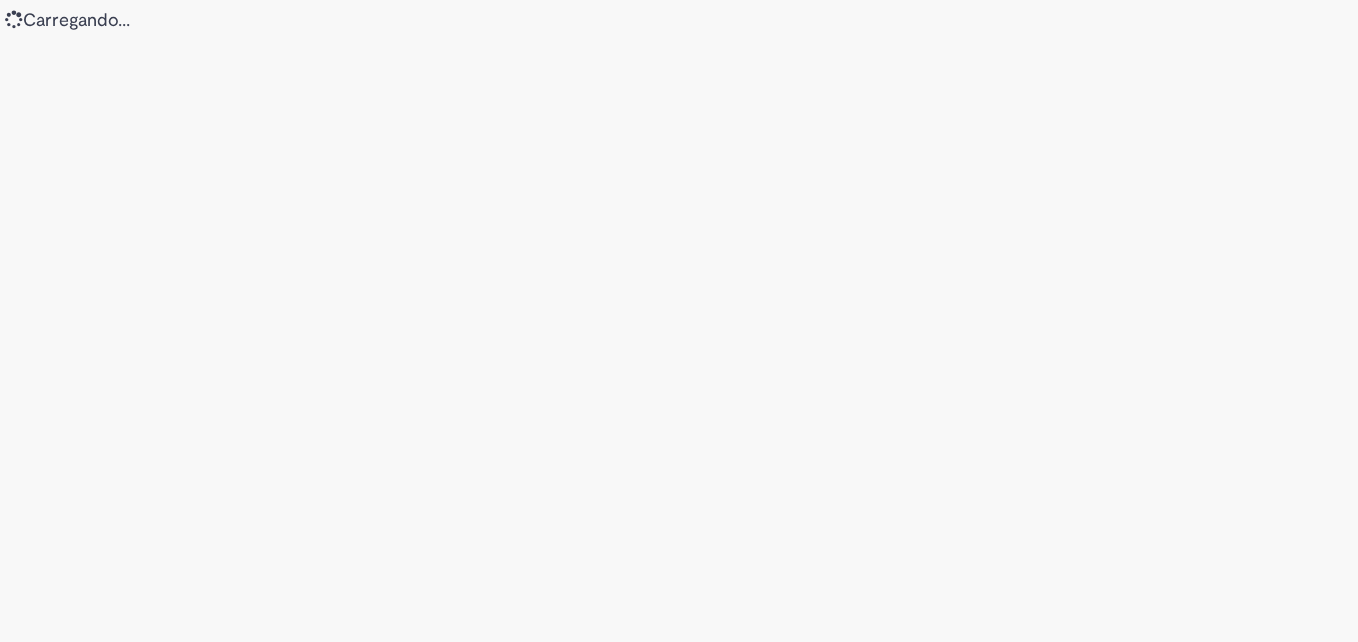 scroll, scrollTop: 0, scrollLeft: 0, axis: both 